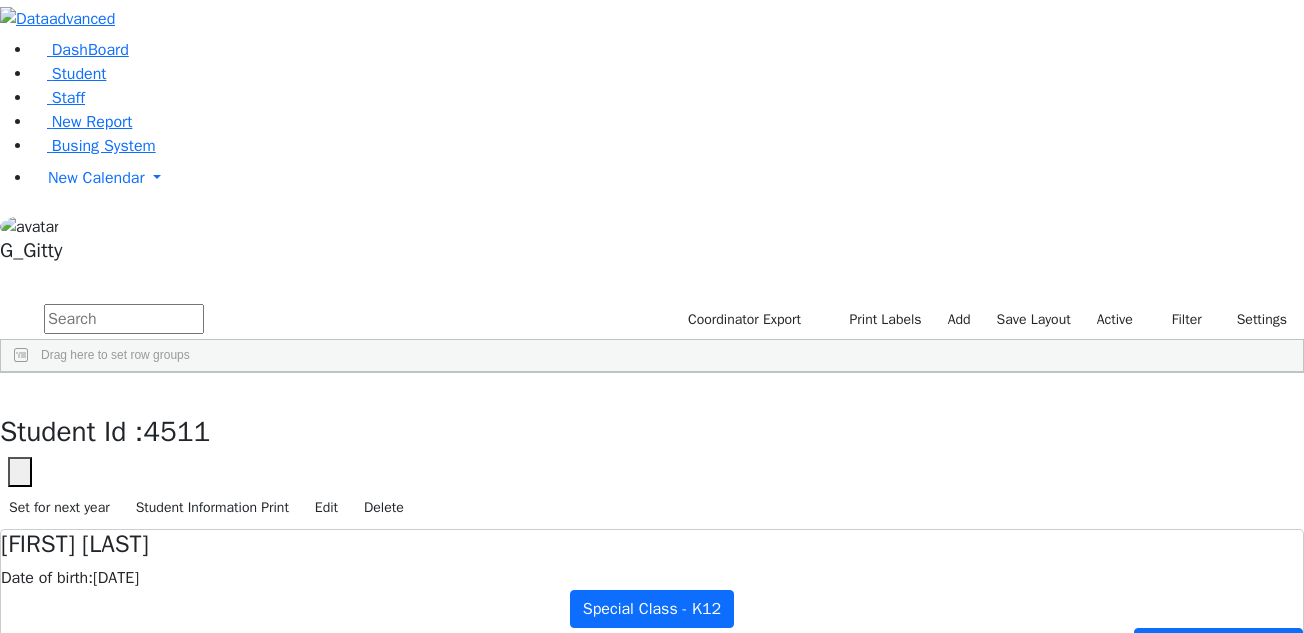 scroll, scrollTop: 0, scrollLeft: 0, axis: both 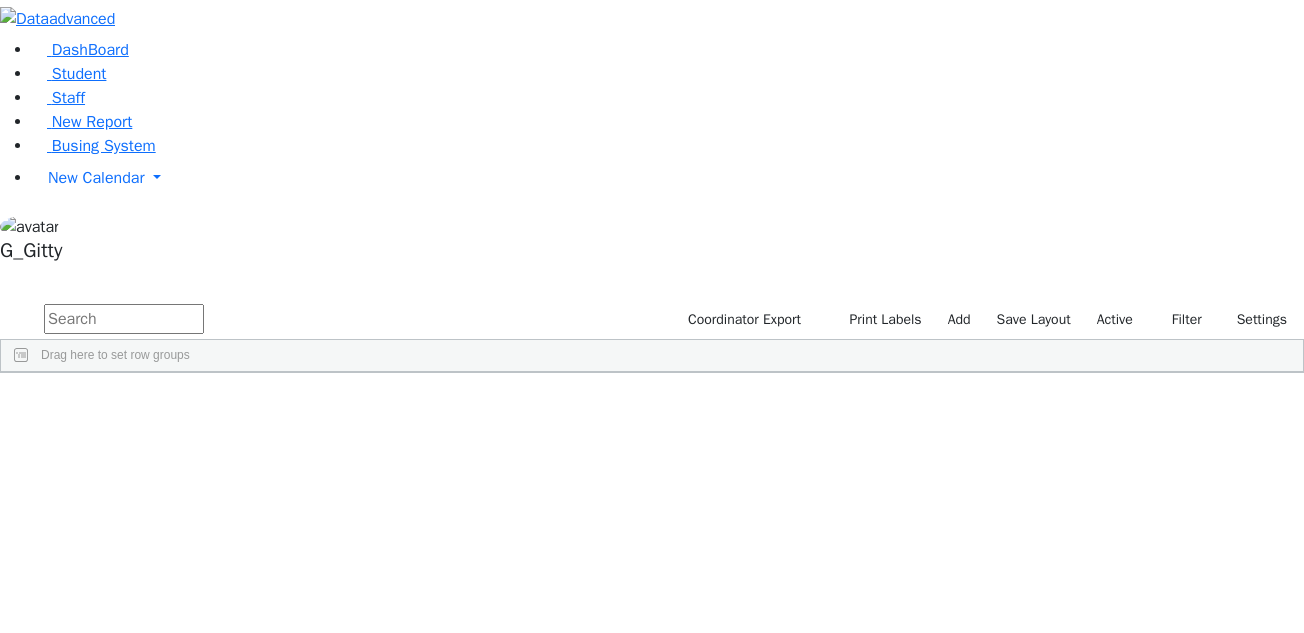 click at bounding box center (124, 319) 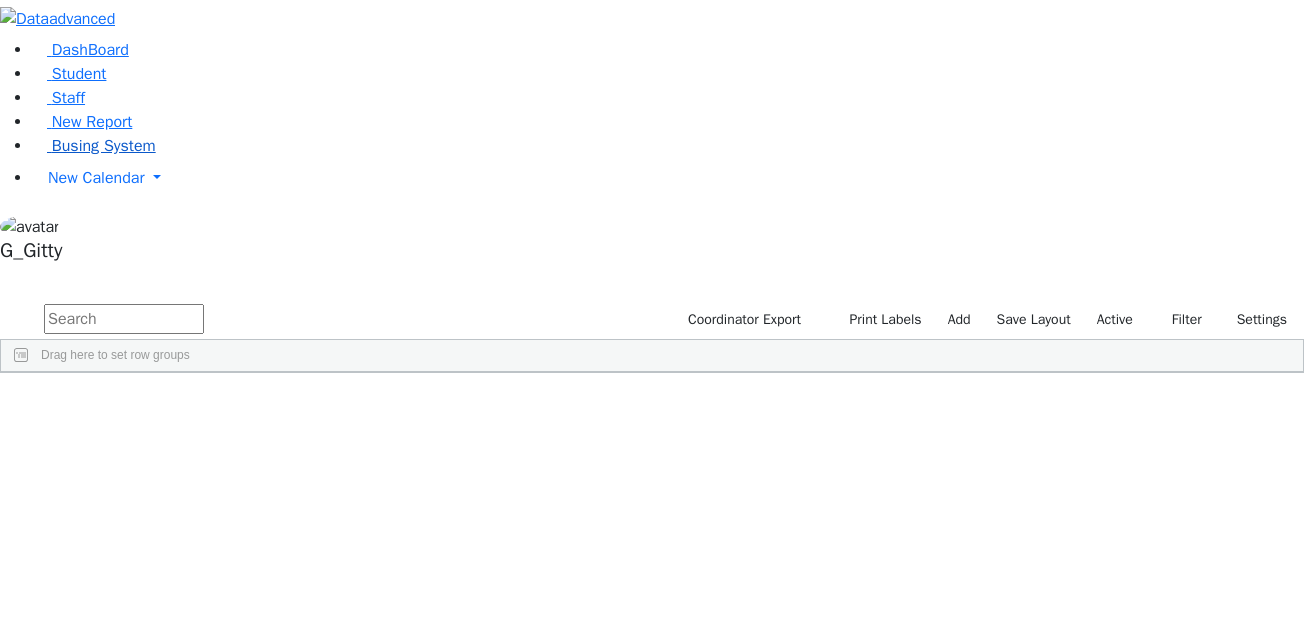 click on "Busing System" at bounding box center [104, 146] 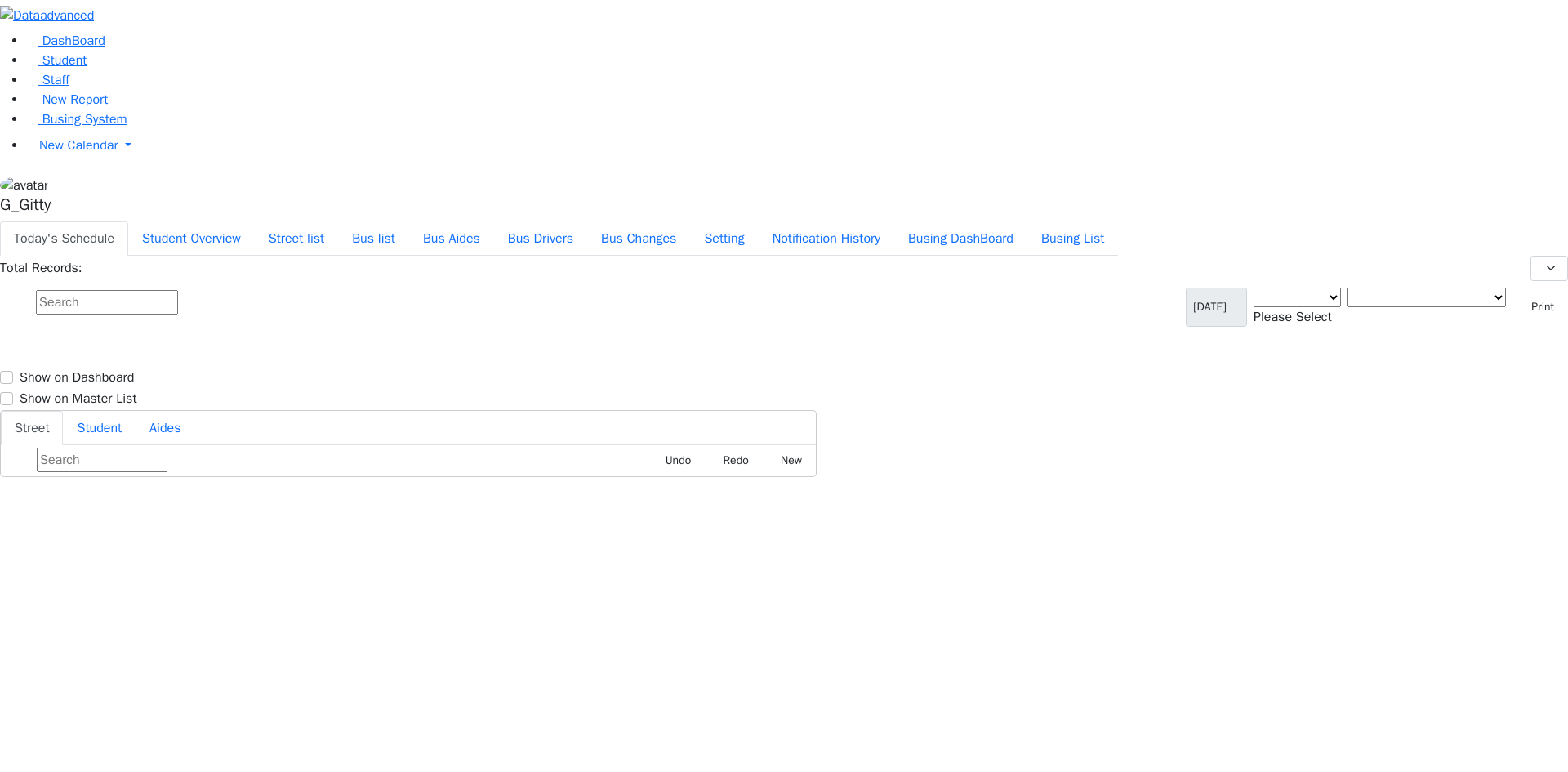 scroll, scrollTop: 0, scrollLeft: 0, axis: both 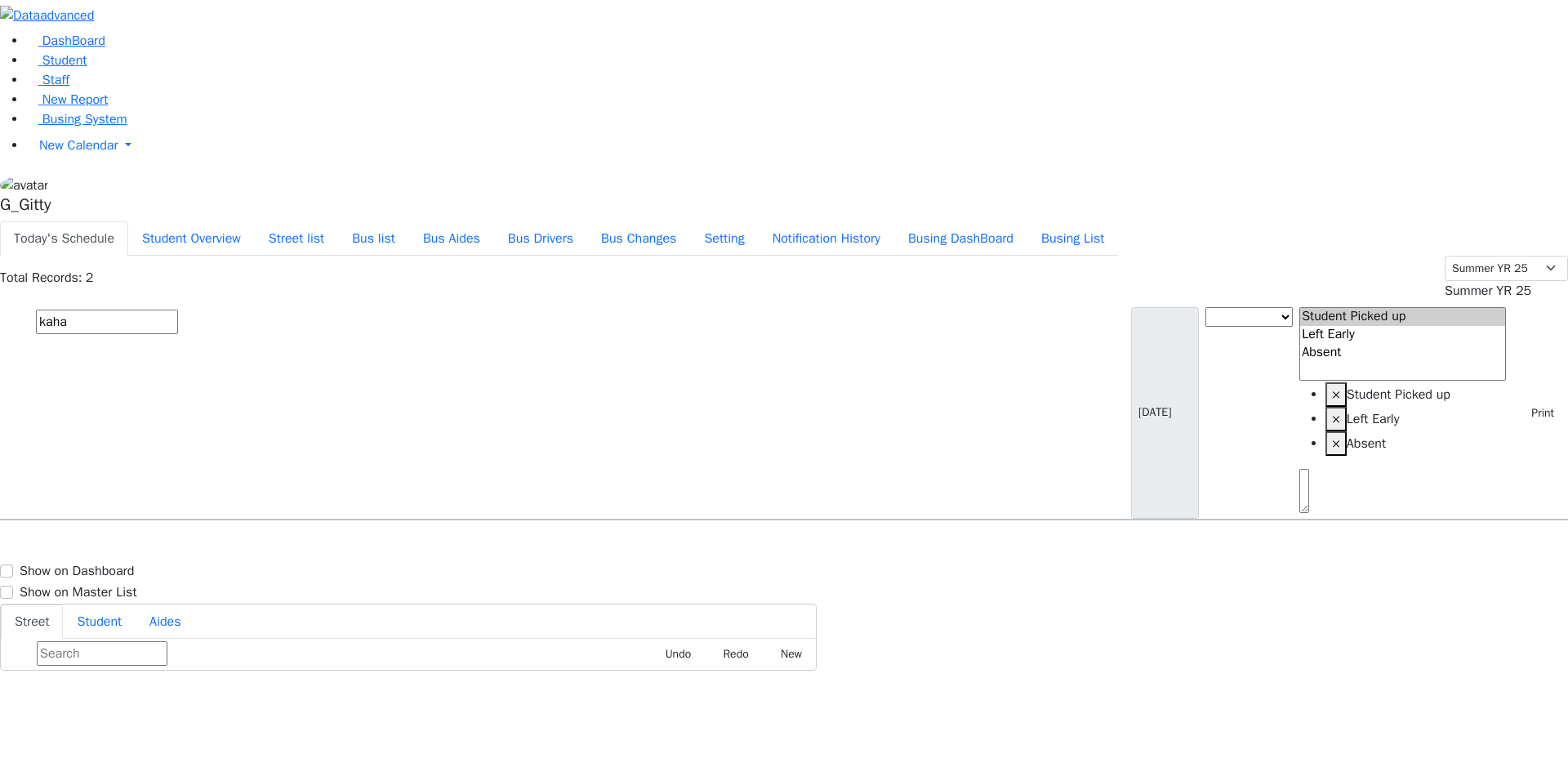 type on "kahan" 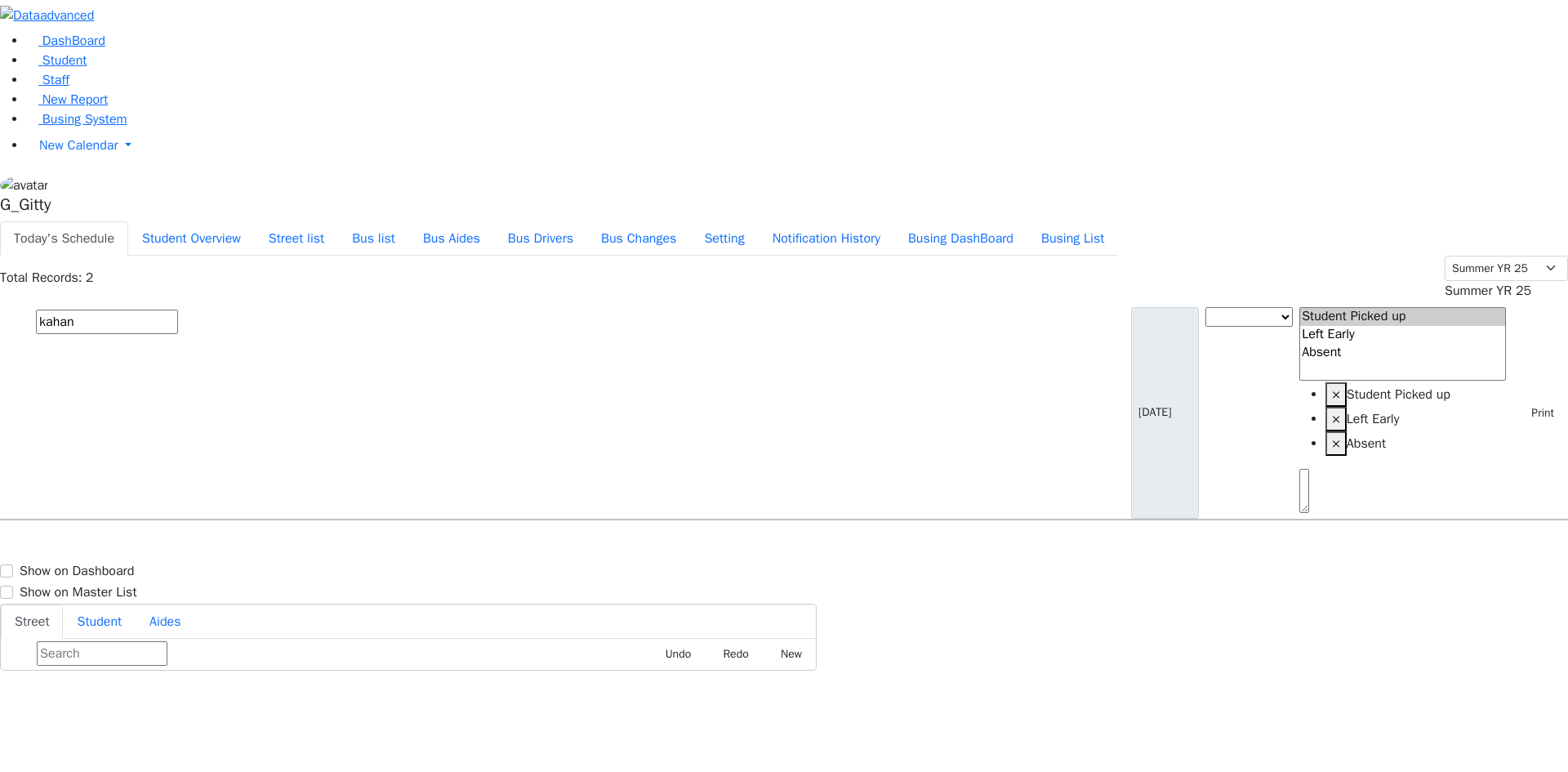click on "kahan" at bounding box center [107, 322] 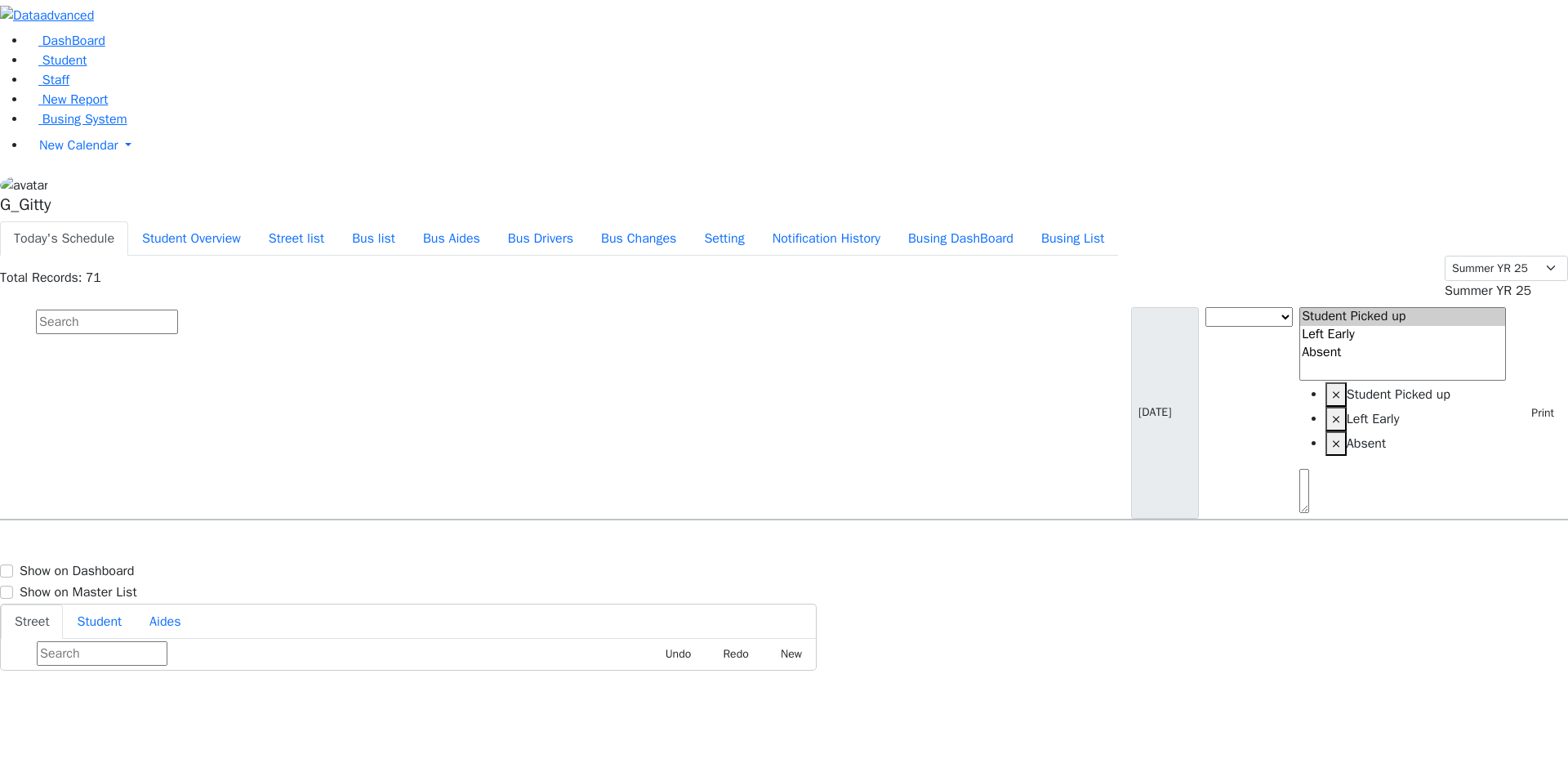 click at bounding box center (107, 322) 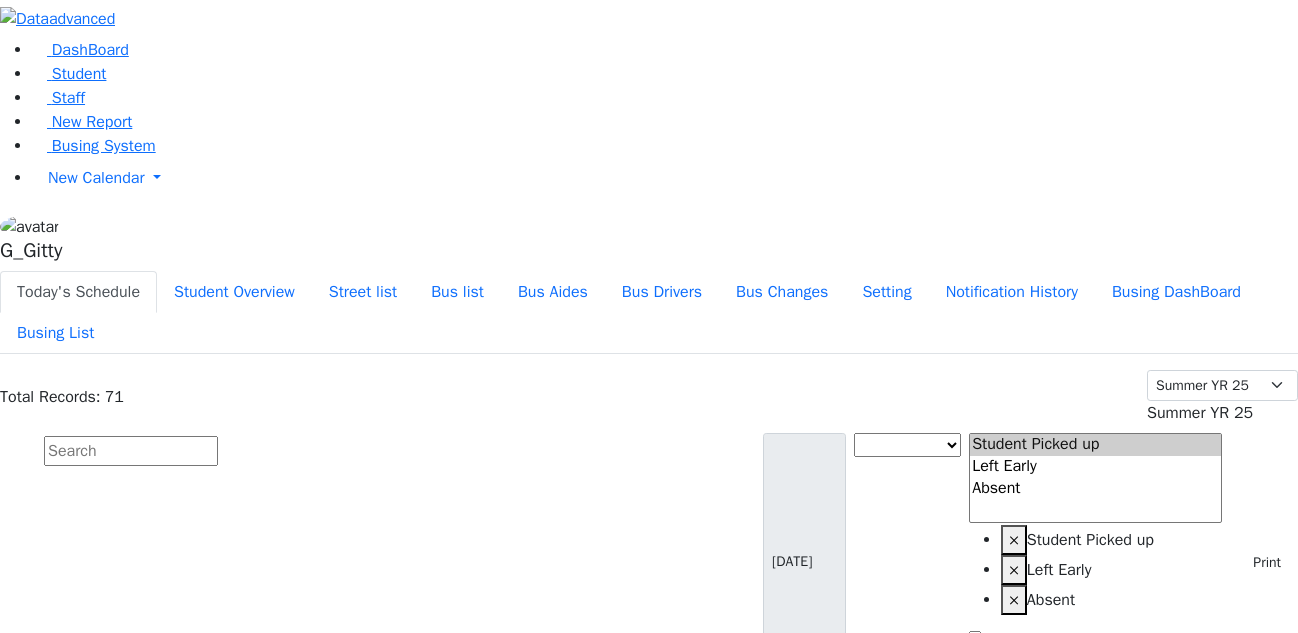 drag, startPoint x: 463, startPoint y: 169, endPoint x: 474, endPoint y: 165, distance: 11.7046995 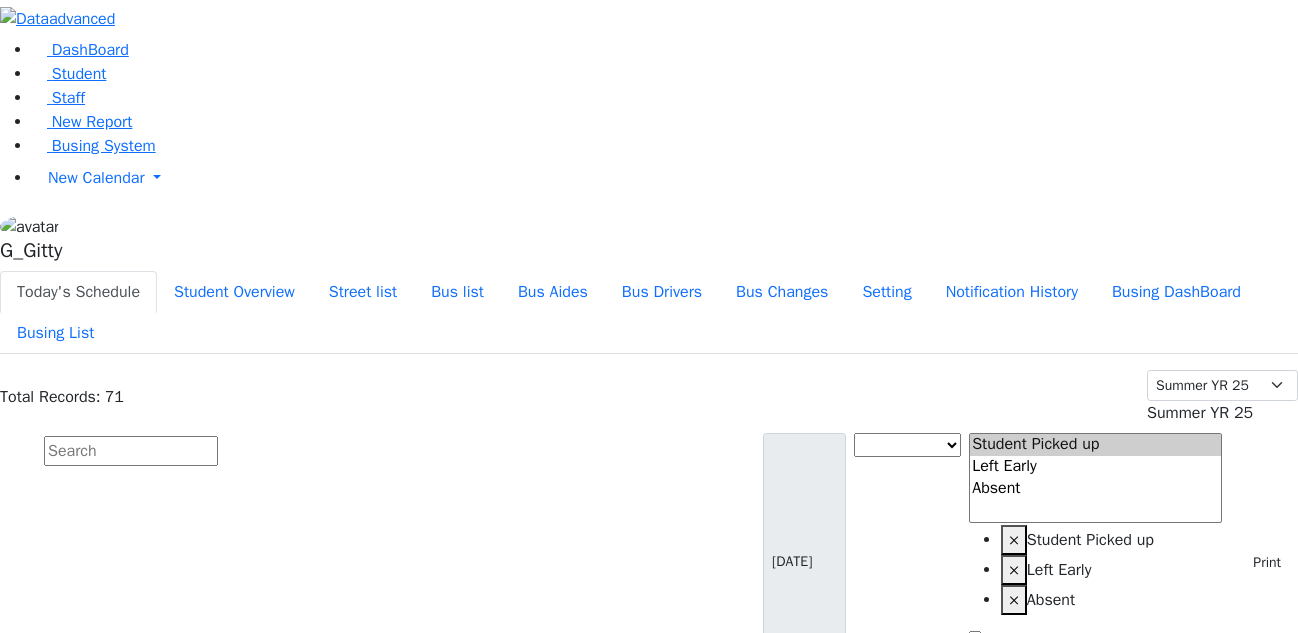 click at bounding box center (131, 451) 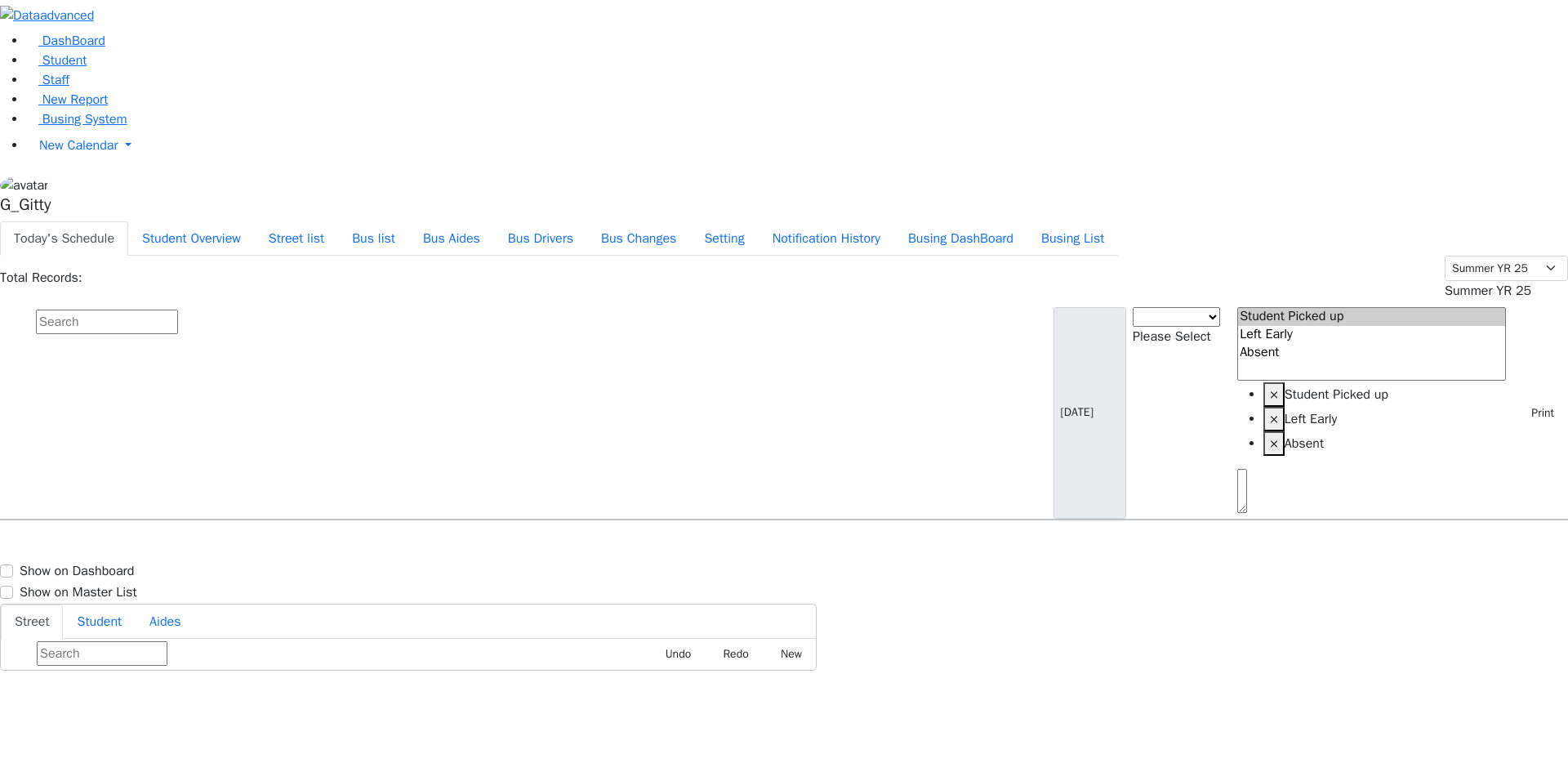 scroll, scrollTop: 0, scrollLeft: 0, axis: both 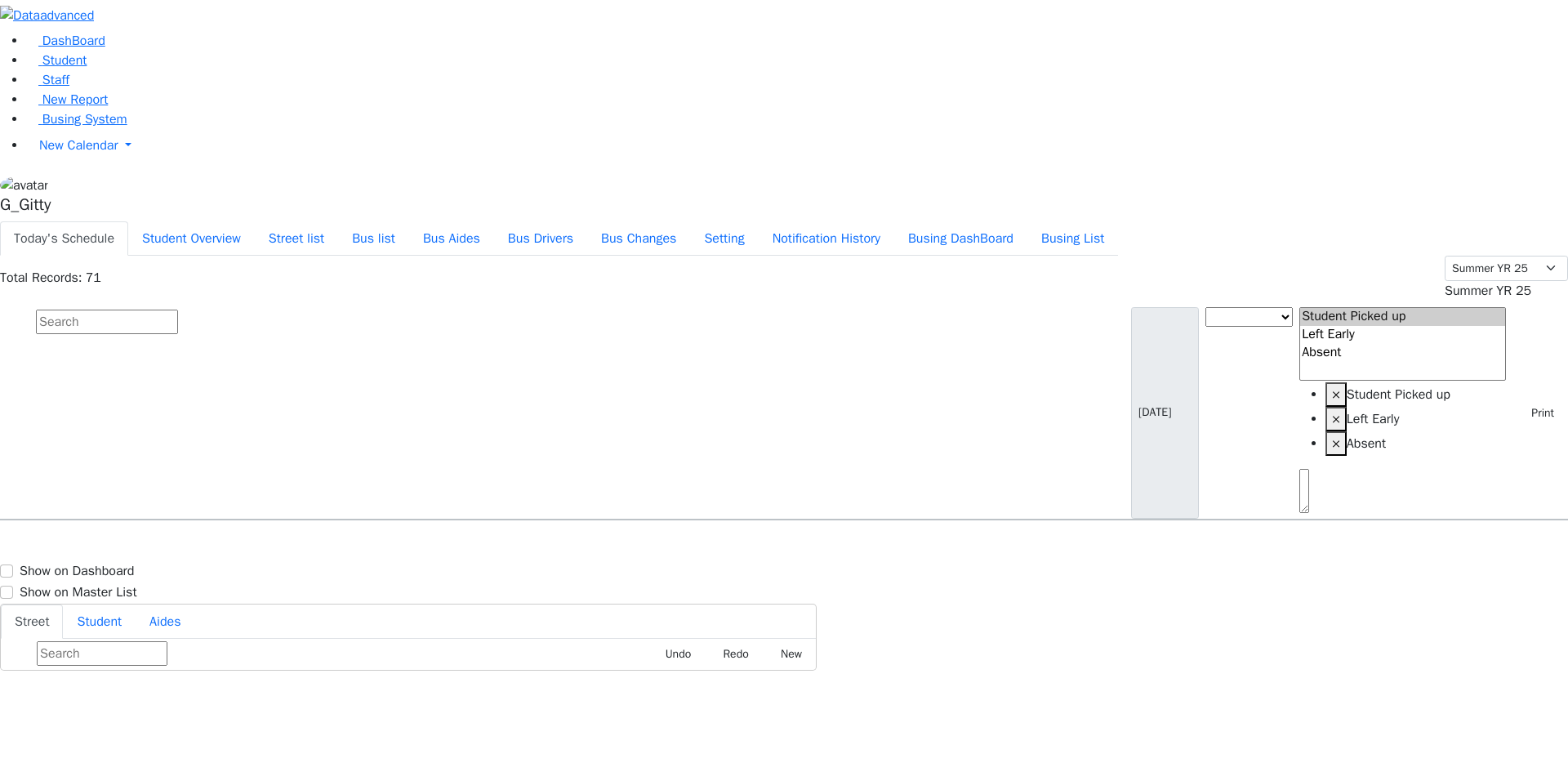 click at bounding box center (107, 322) 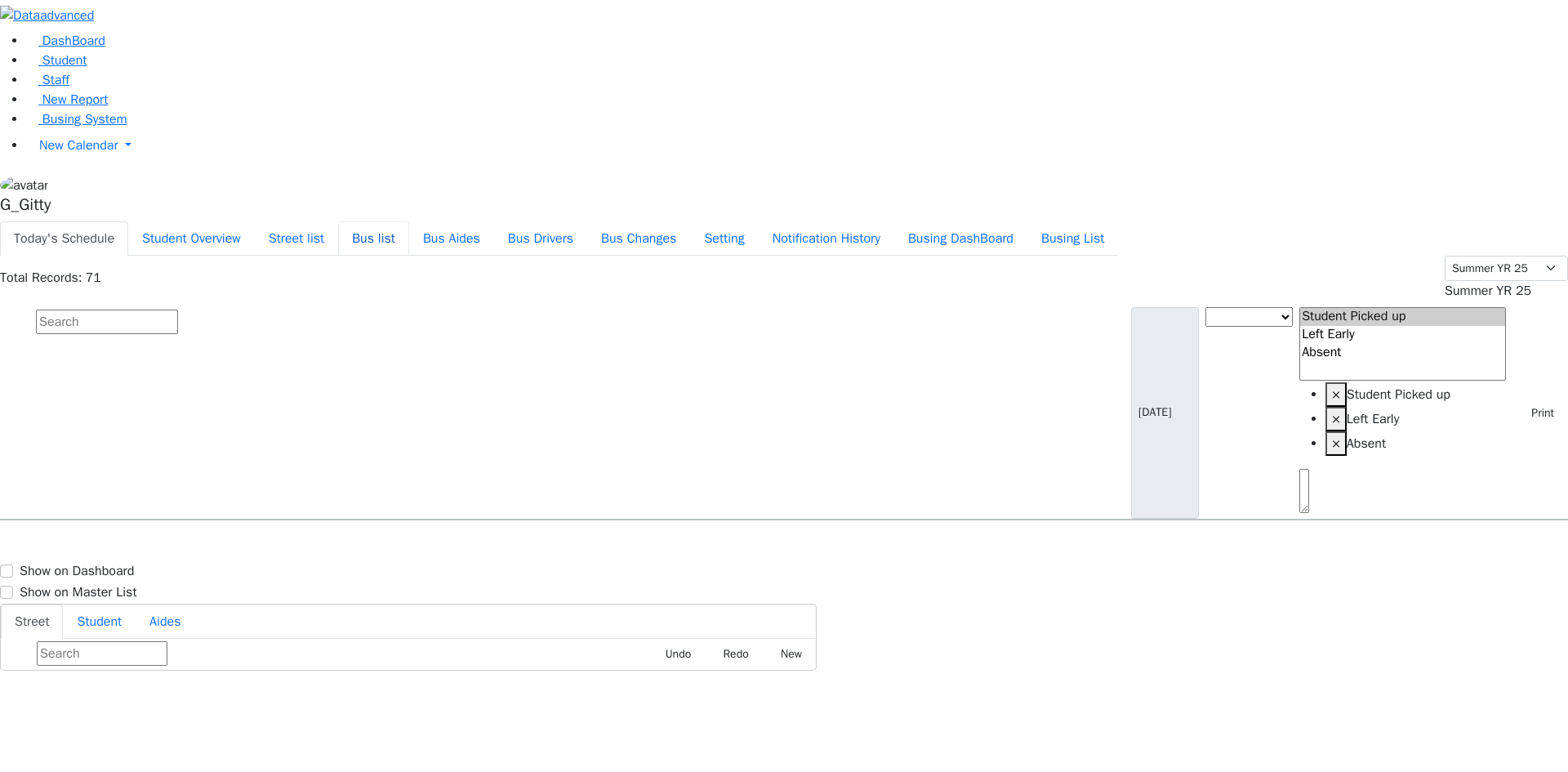 click on "Bus list" at bounding box center [373, 239] 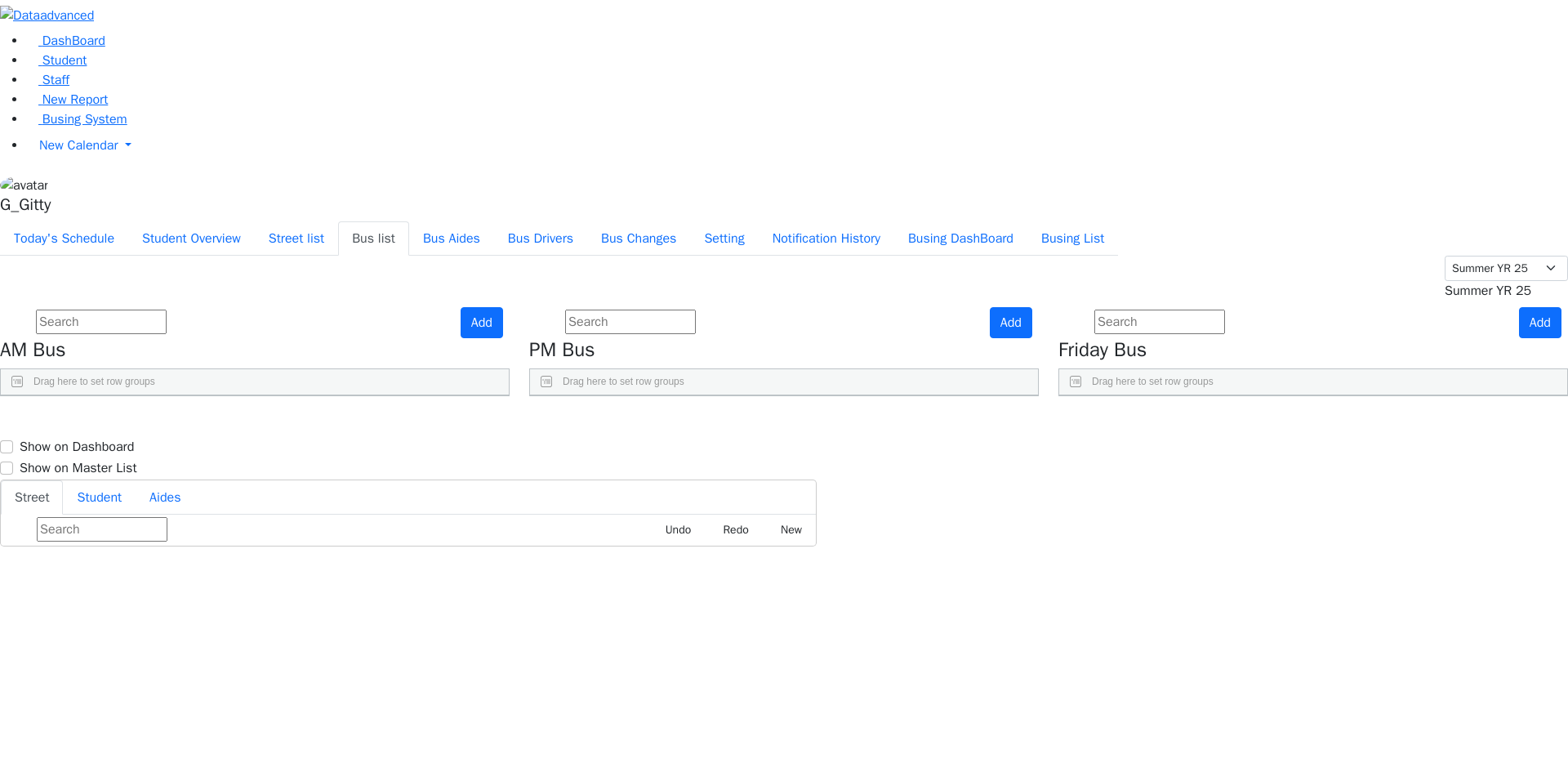 scroll, scrollTop: 252, scrollLeft: 0, axis: vertical 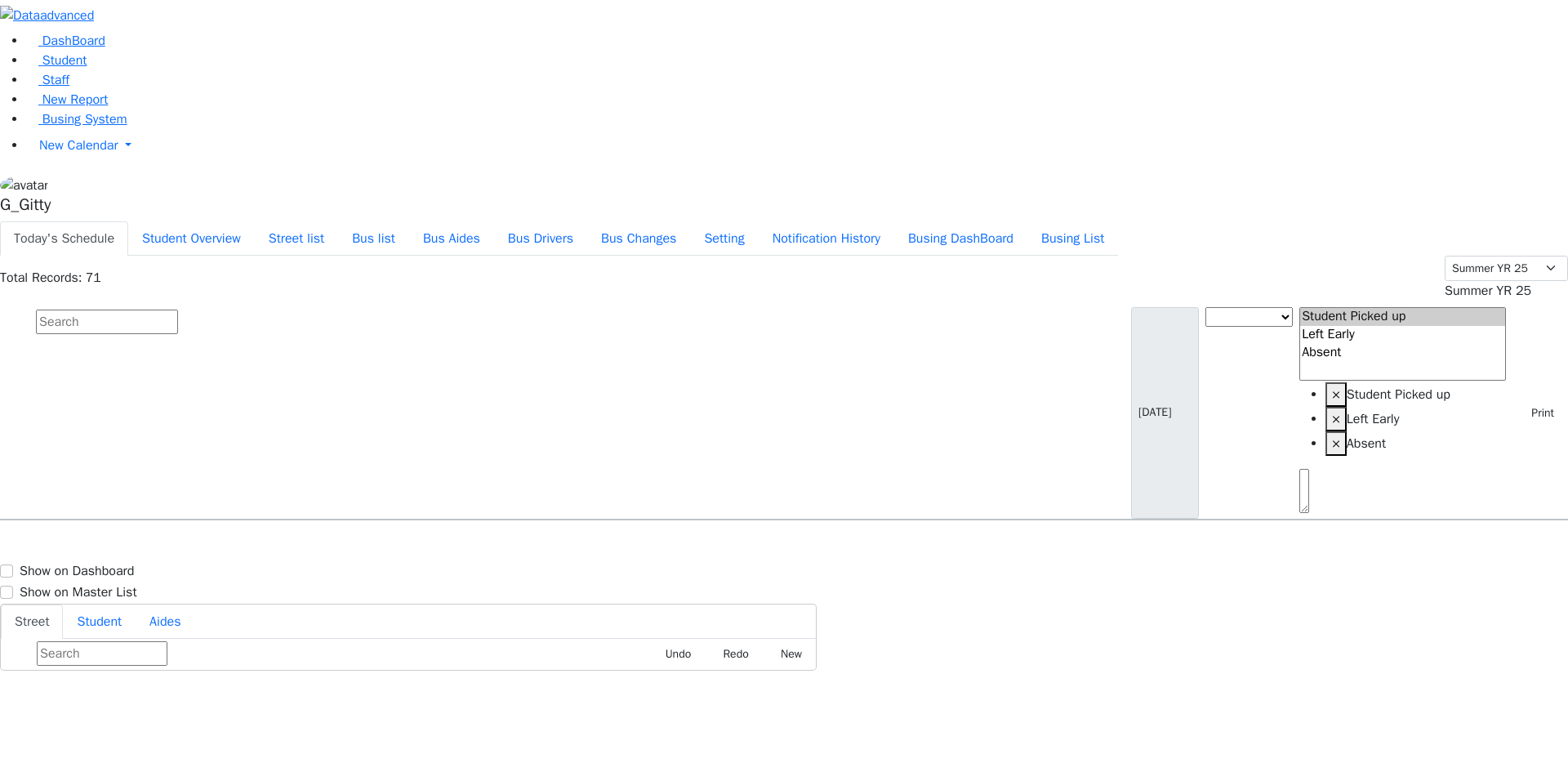 click at bounding box center [107, 322] 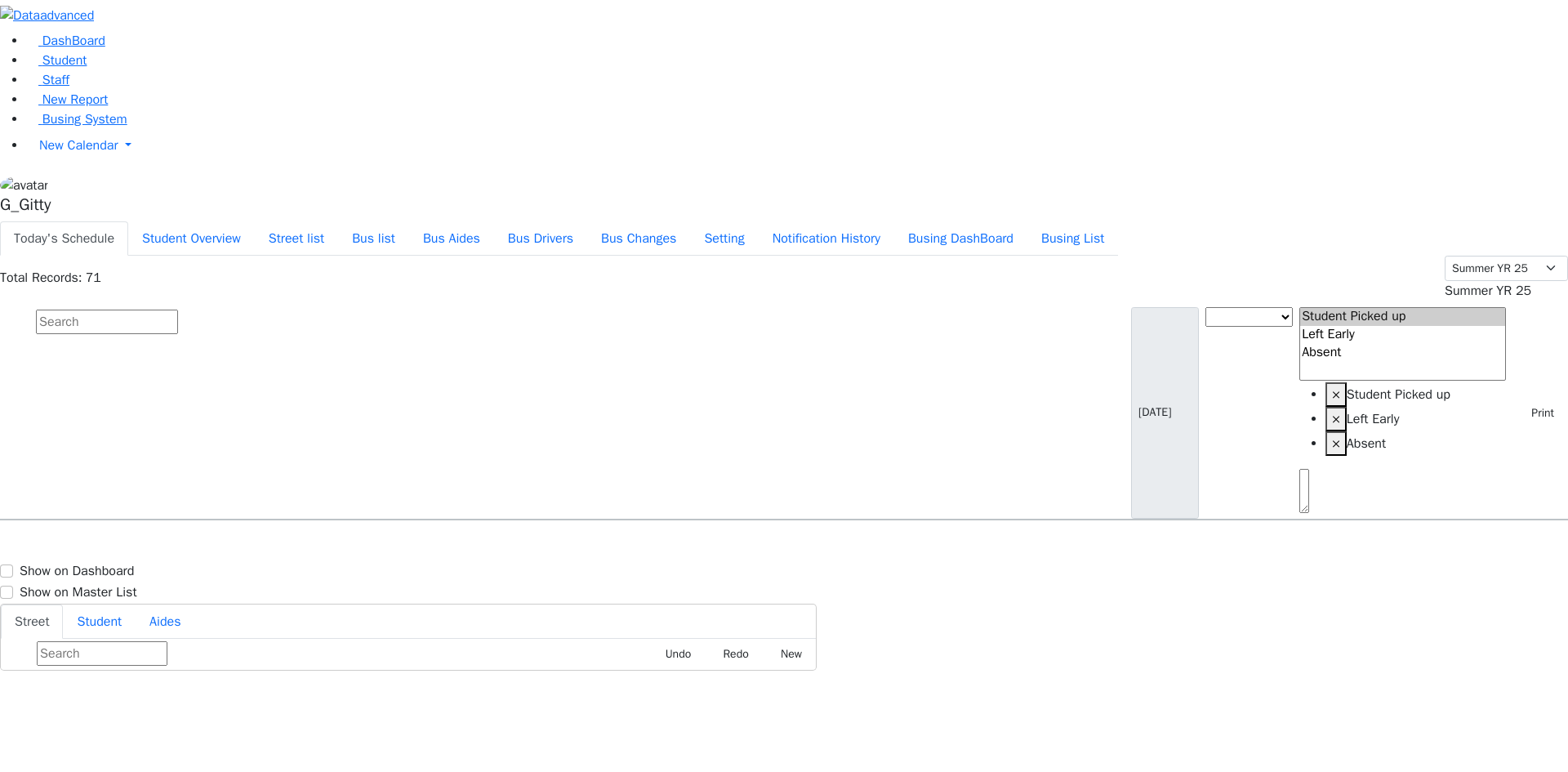scroll, scrollTop: 0, scrollLeft: 0, axis: both 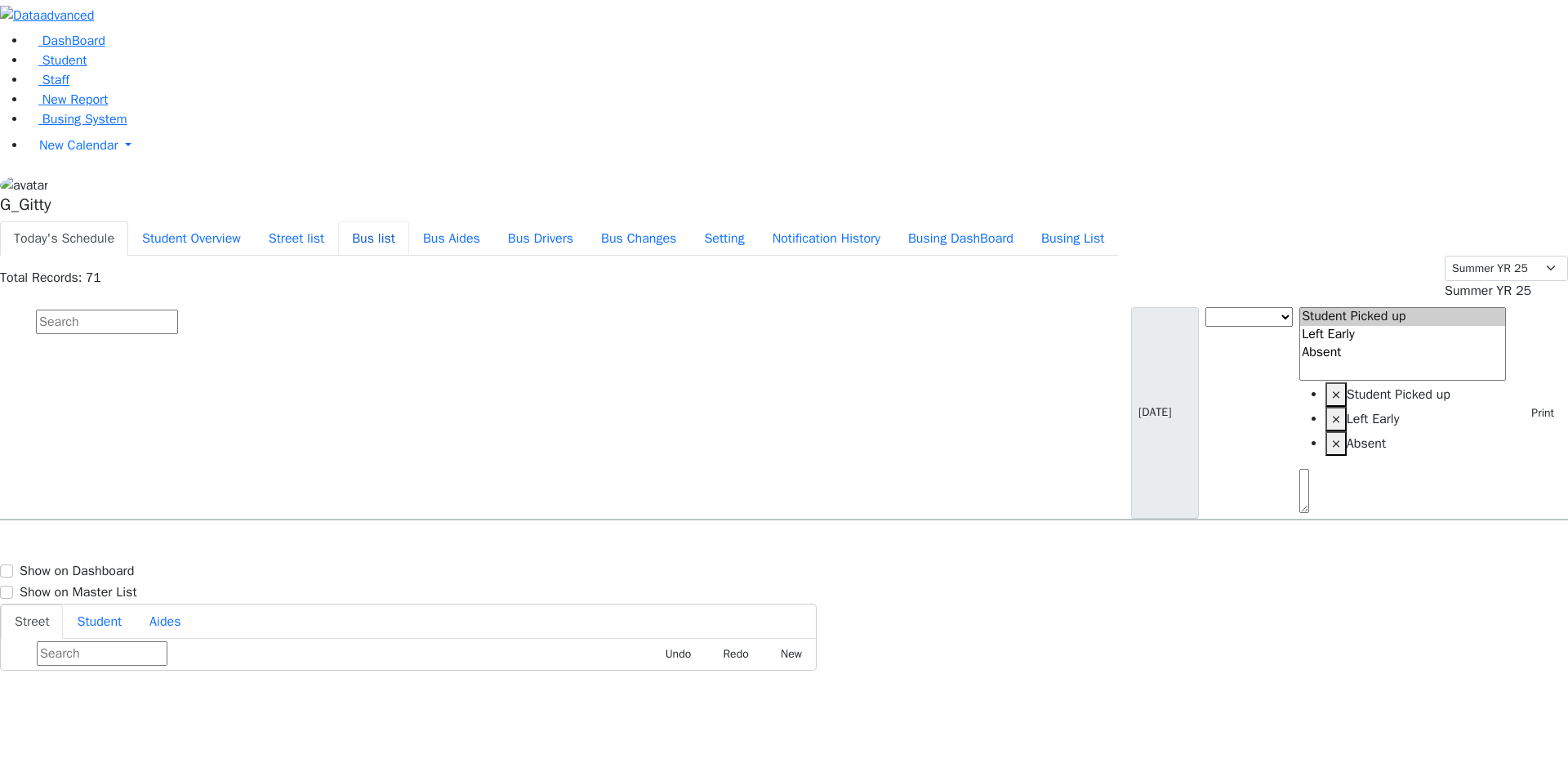 click on "Bus list" at bounding box center (373, 239) 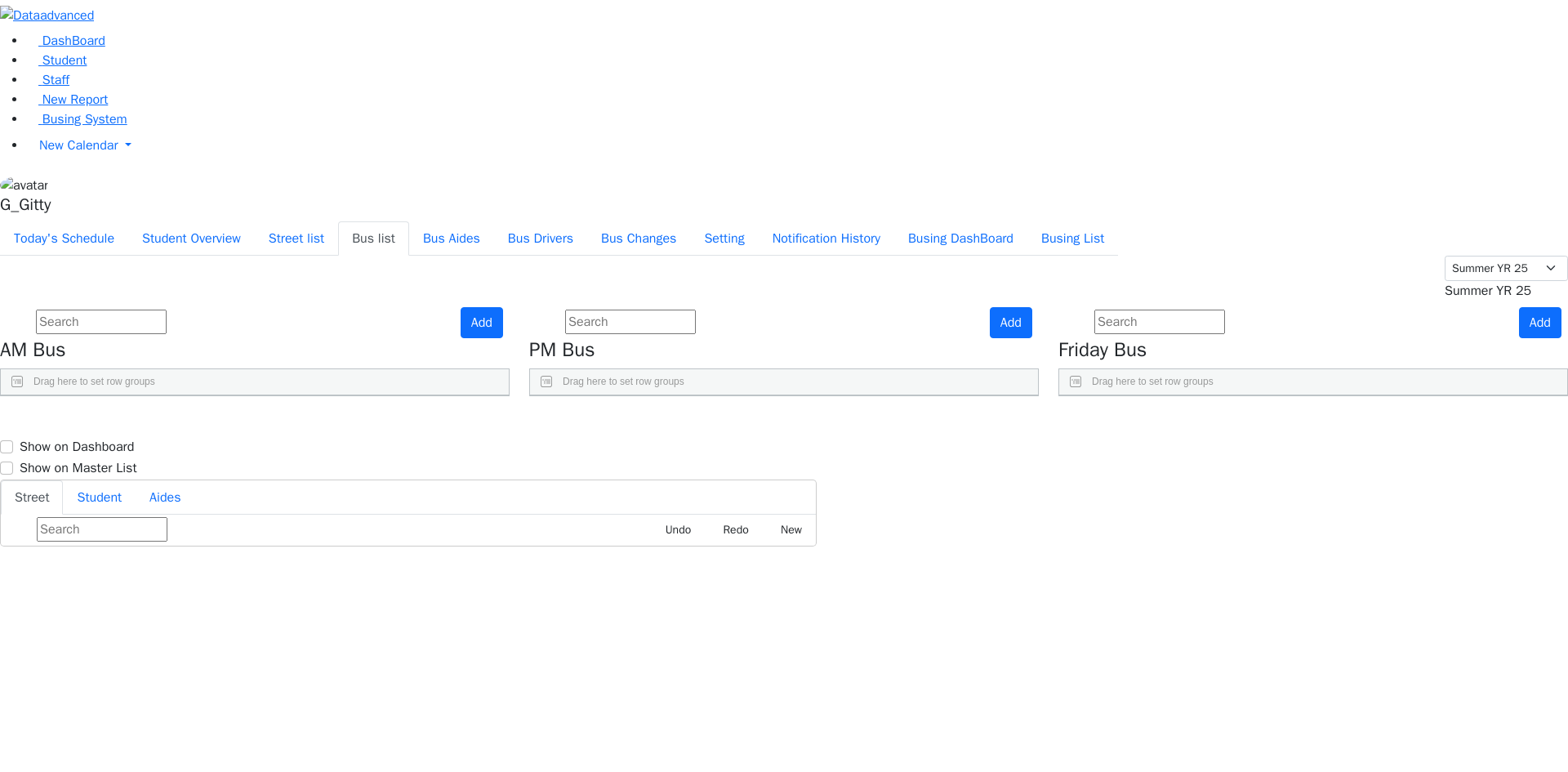 scroll, scrollTop: 245, scrollLeft: 0, axis: vertical 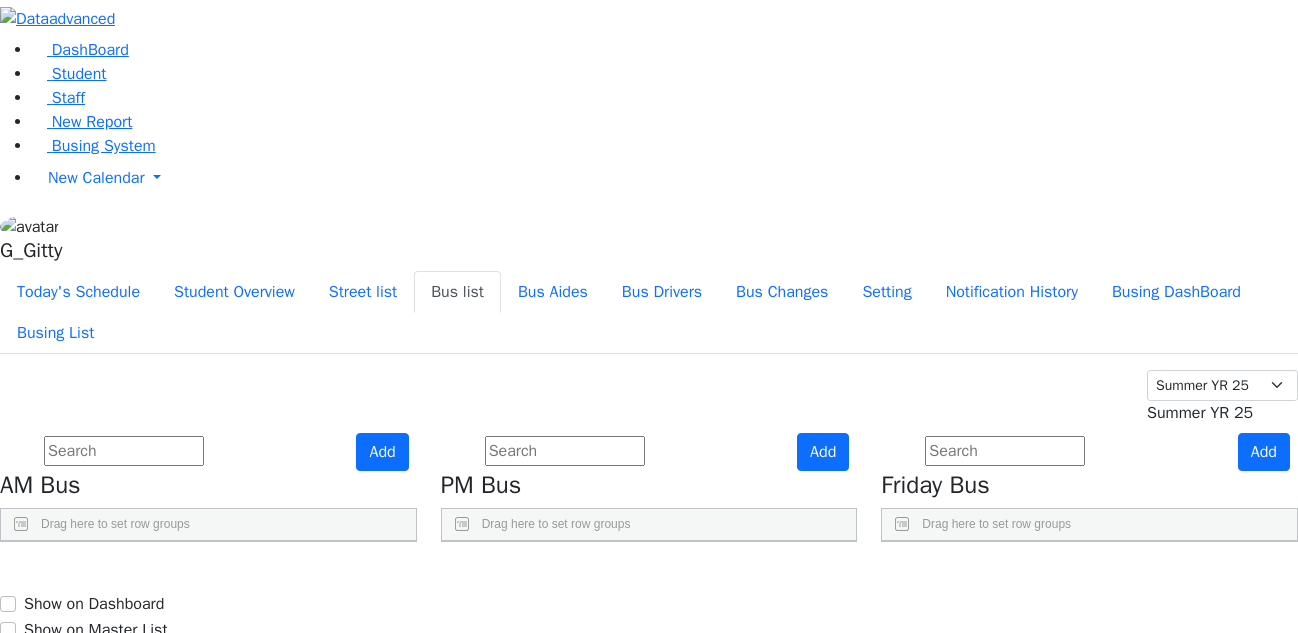 click on "Student" at bounding box center (69, 74) 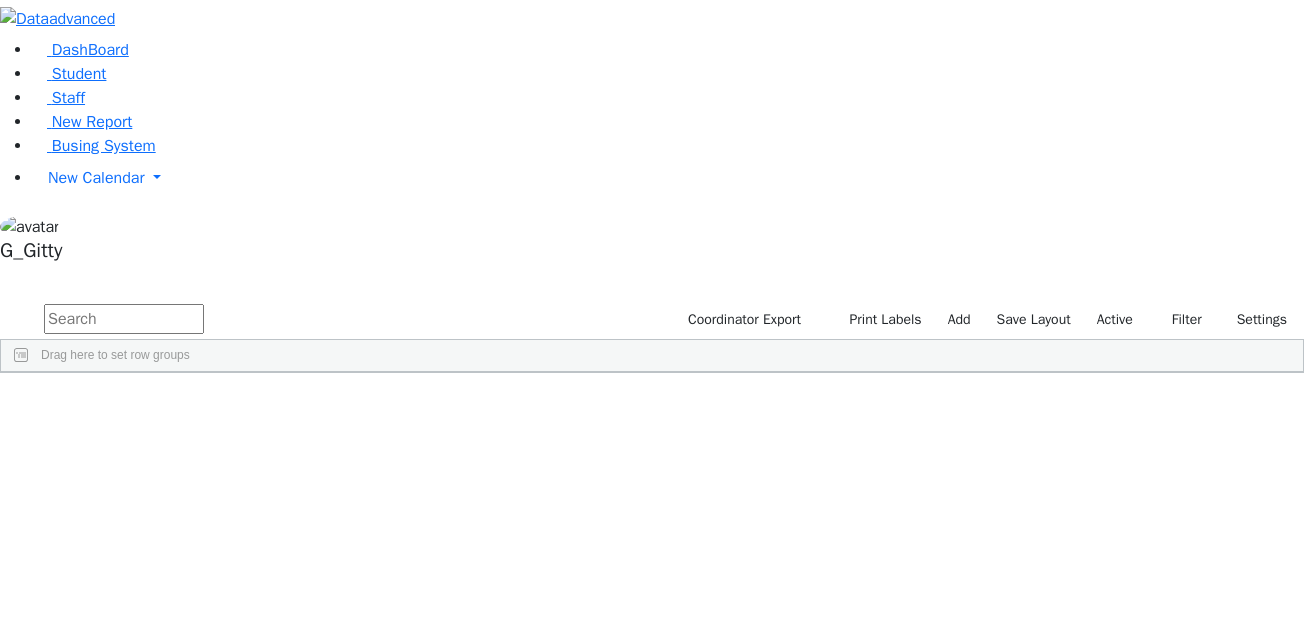 scroll, scrollTop: 0, scrollLeft: 0, axis: both 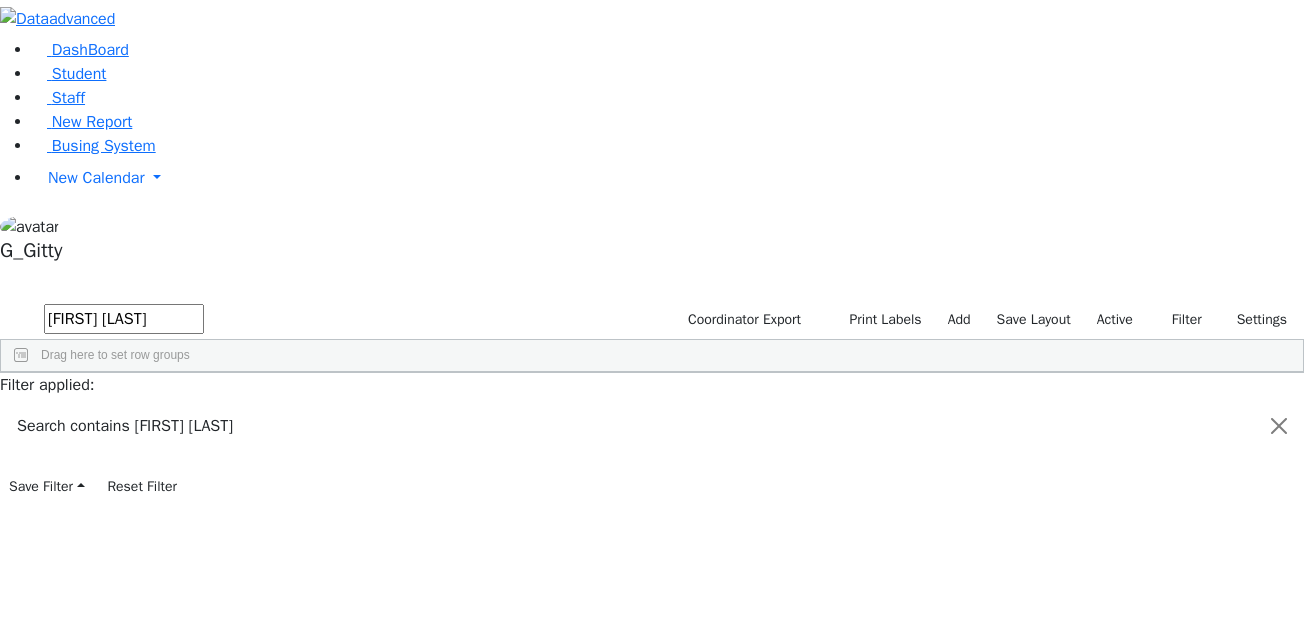 click on "[CITY]" at bounding box center [189, 419] 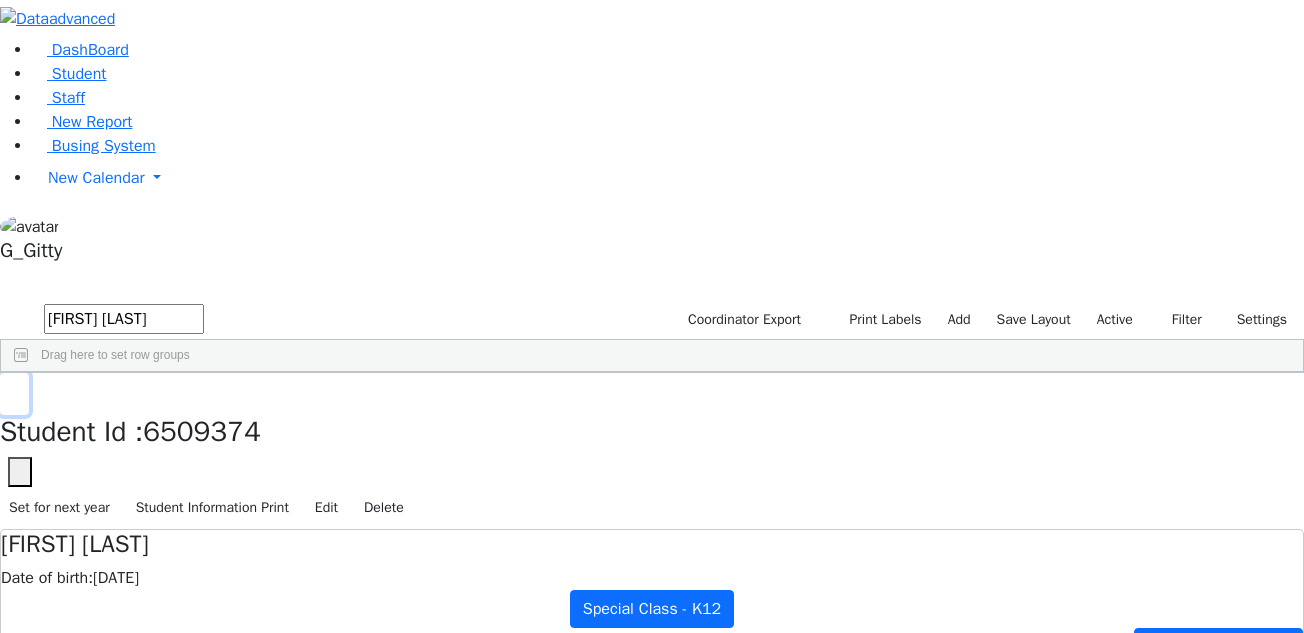 click at bounding box center [14, 394] 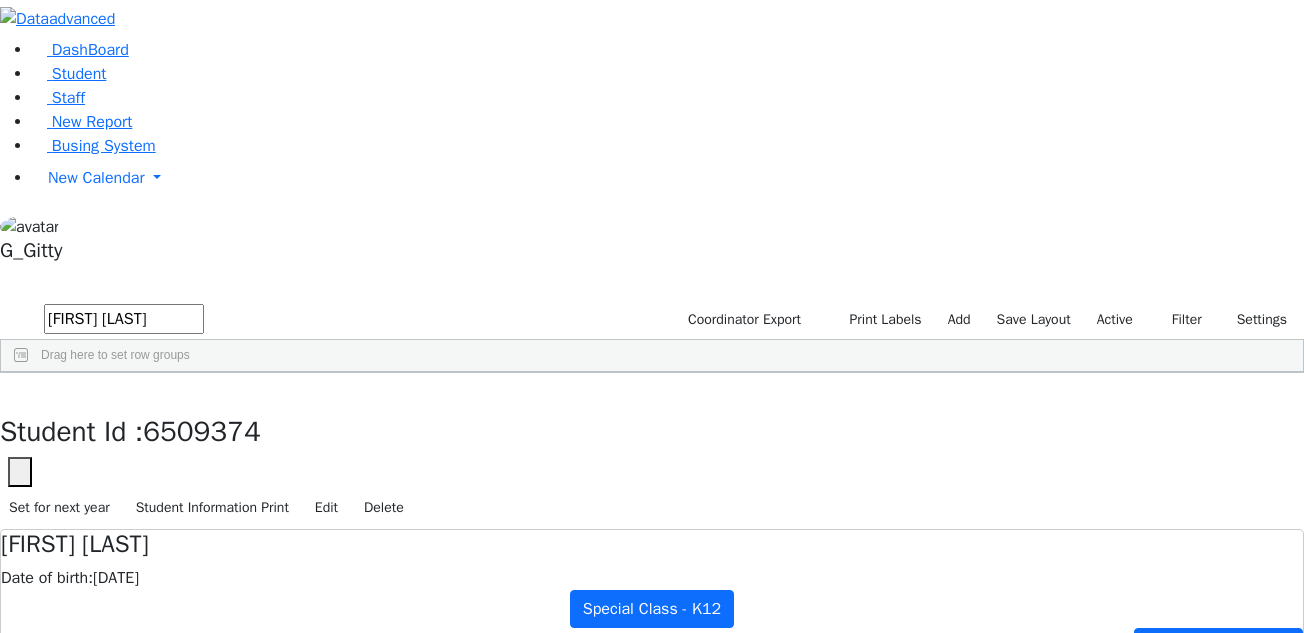 drag, startPoint x: 368, startPoint y: 88, endPoint x: 252, endPoint y: 76, distance: 116.61904 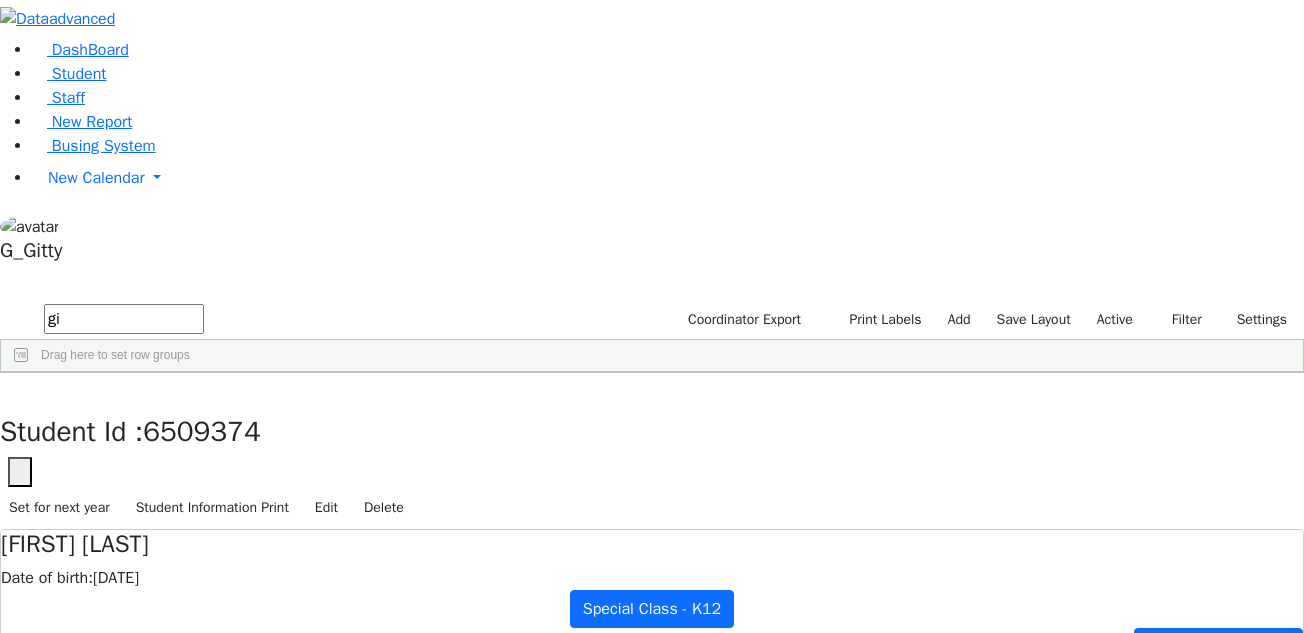 type on "g" 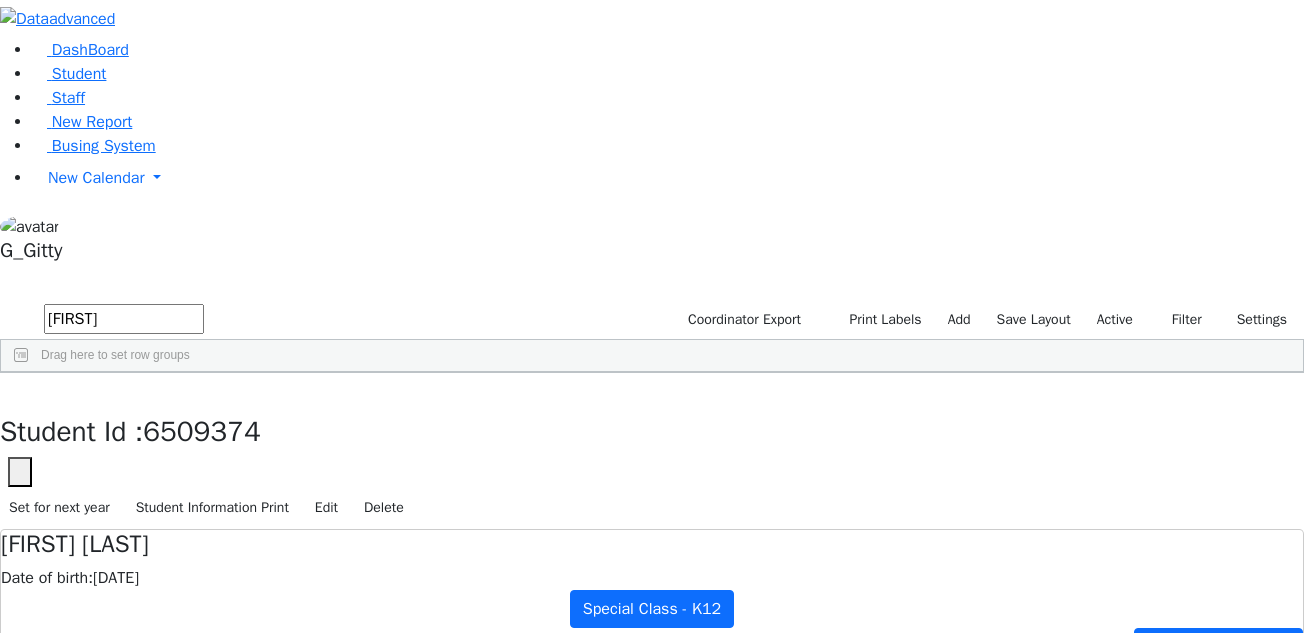 type on "fishm" 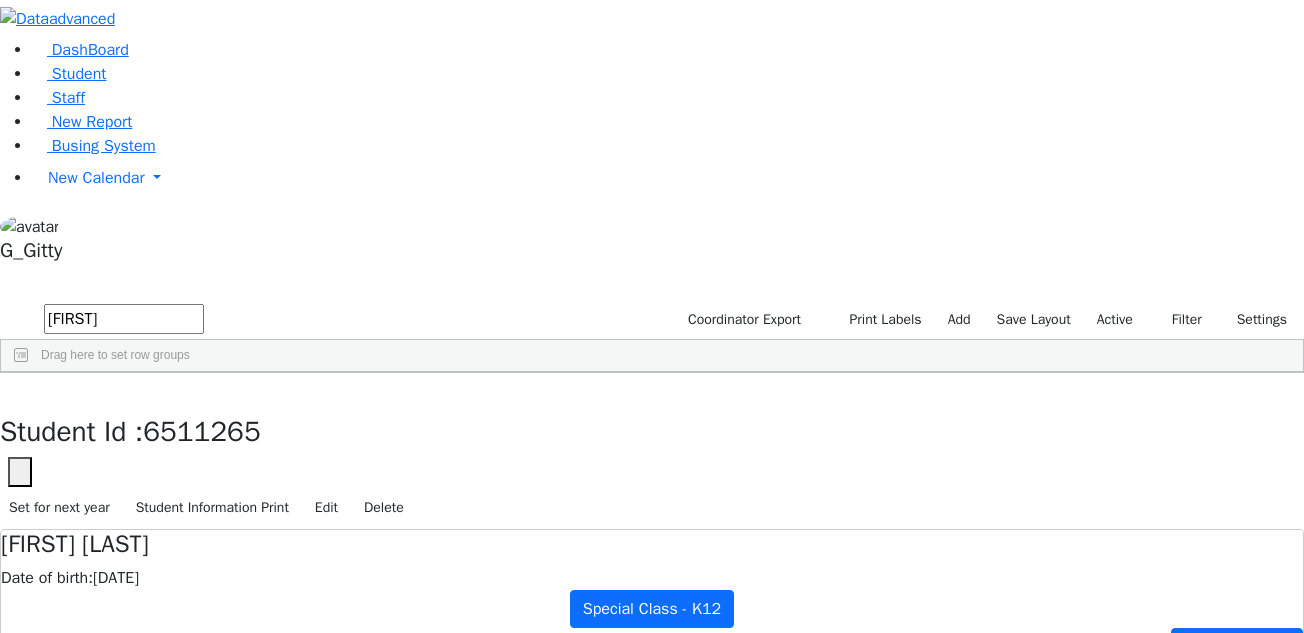 drag, startPoint x: 689, startPoint y: 359, endPoint x: 677, endPoint y: 354, distance: 13 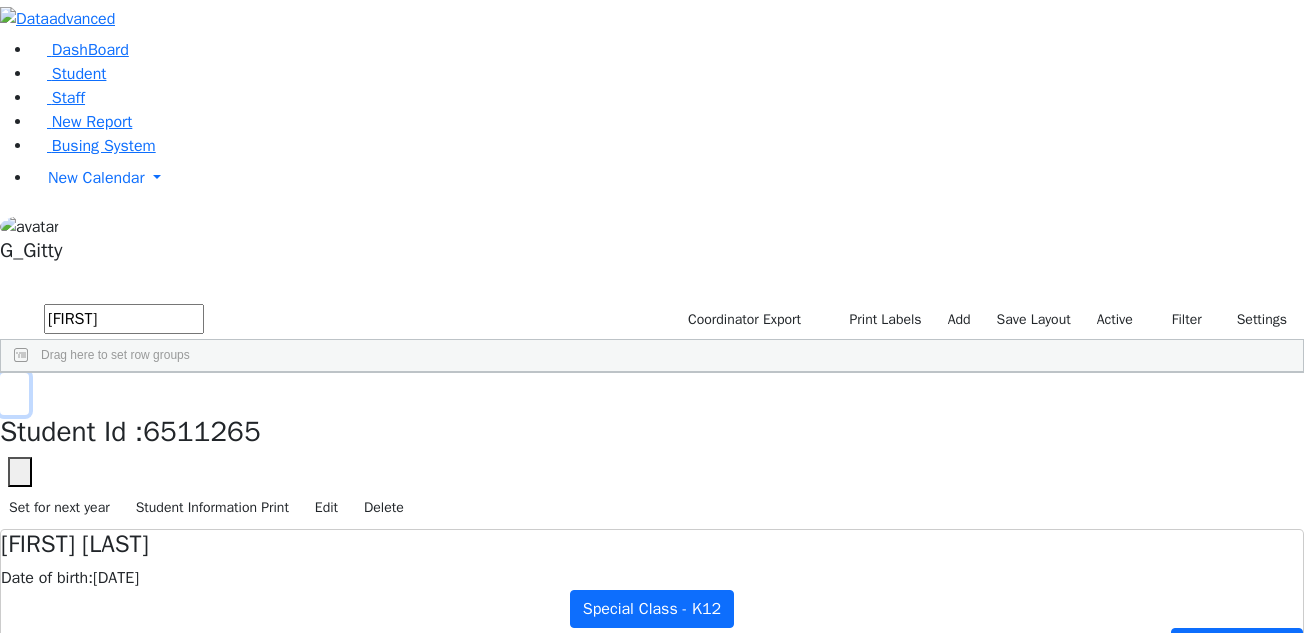 click 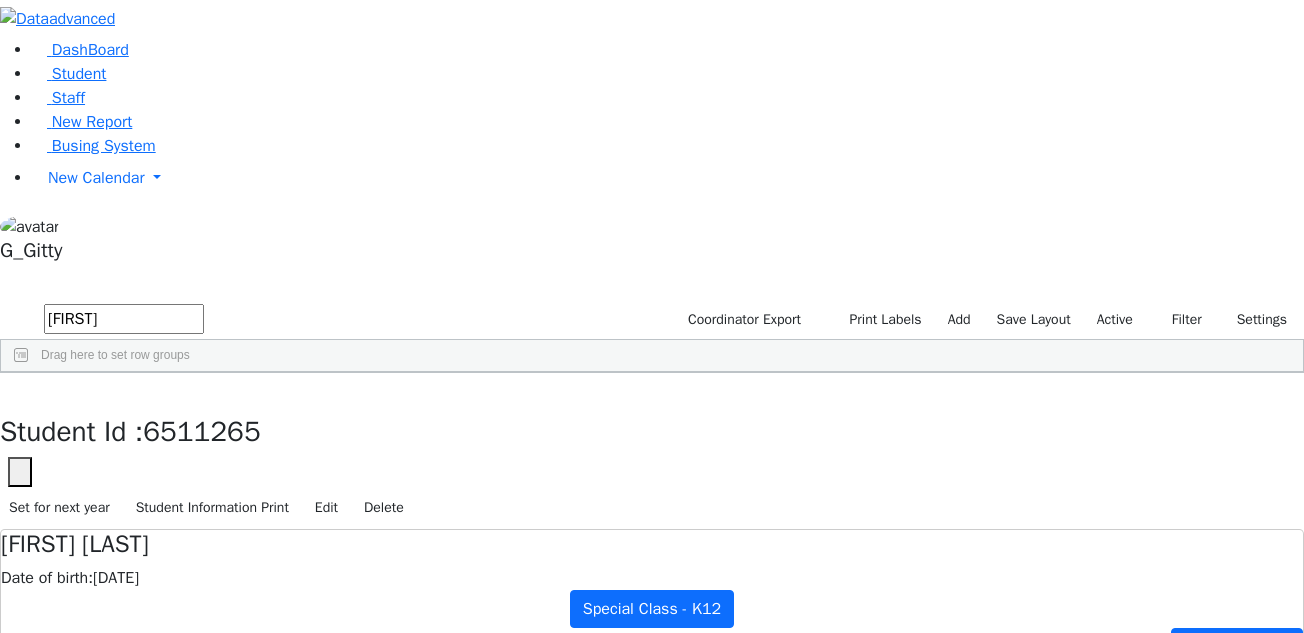 click on "fishm" at bounding box center [124, 319] 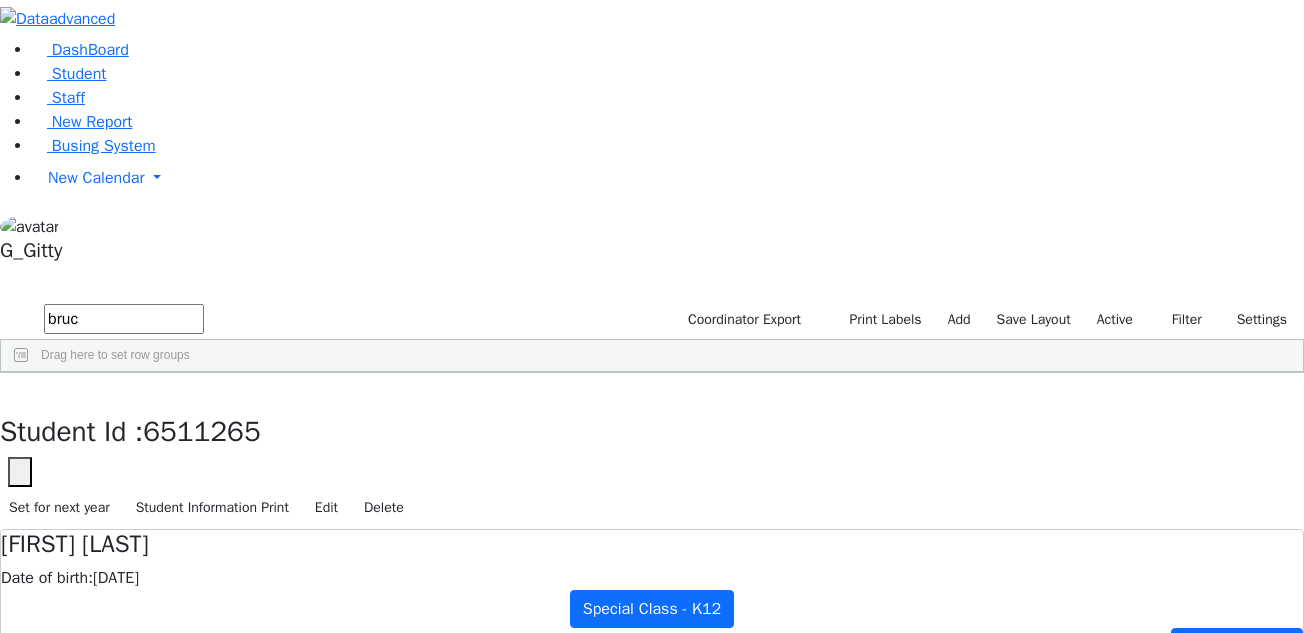 click on "Halberstam" at bounding box center (189, 503) 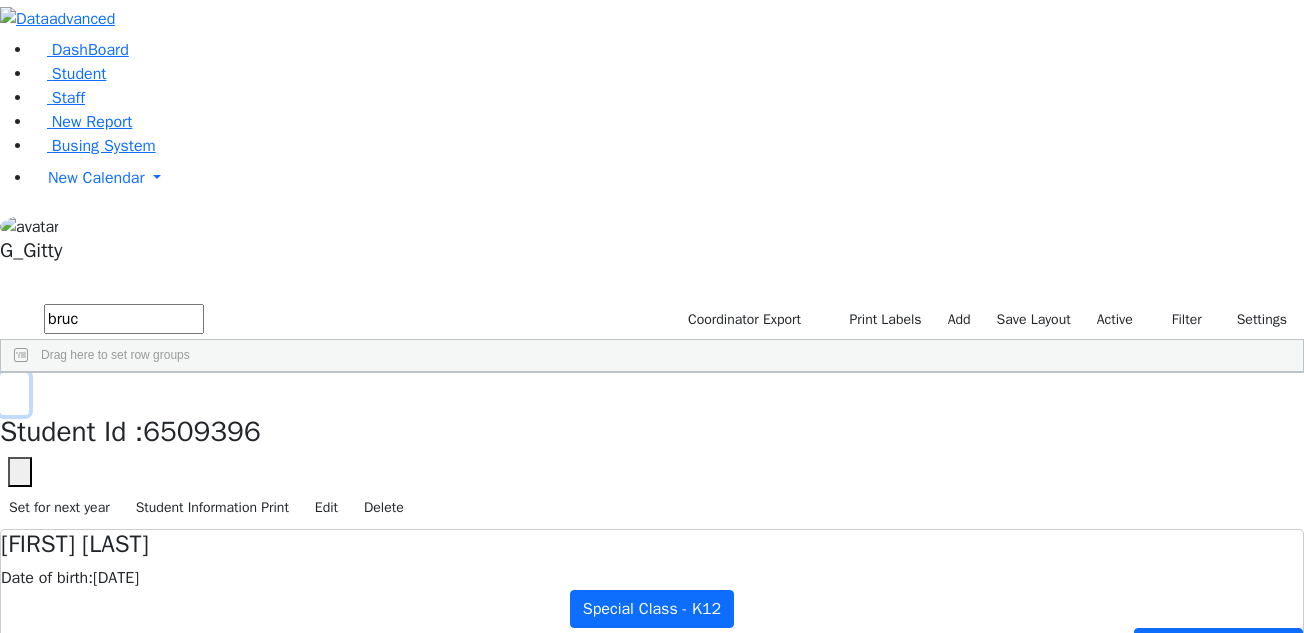 drag, startPoint x: 255, startPoint y: 29, endPoint x: 265, endPoint y: 46, distance: 19.723083 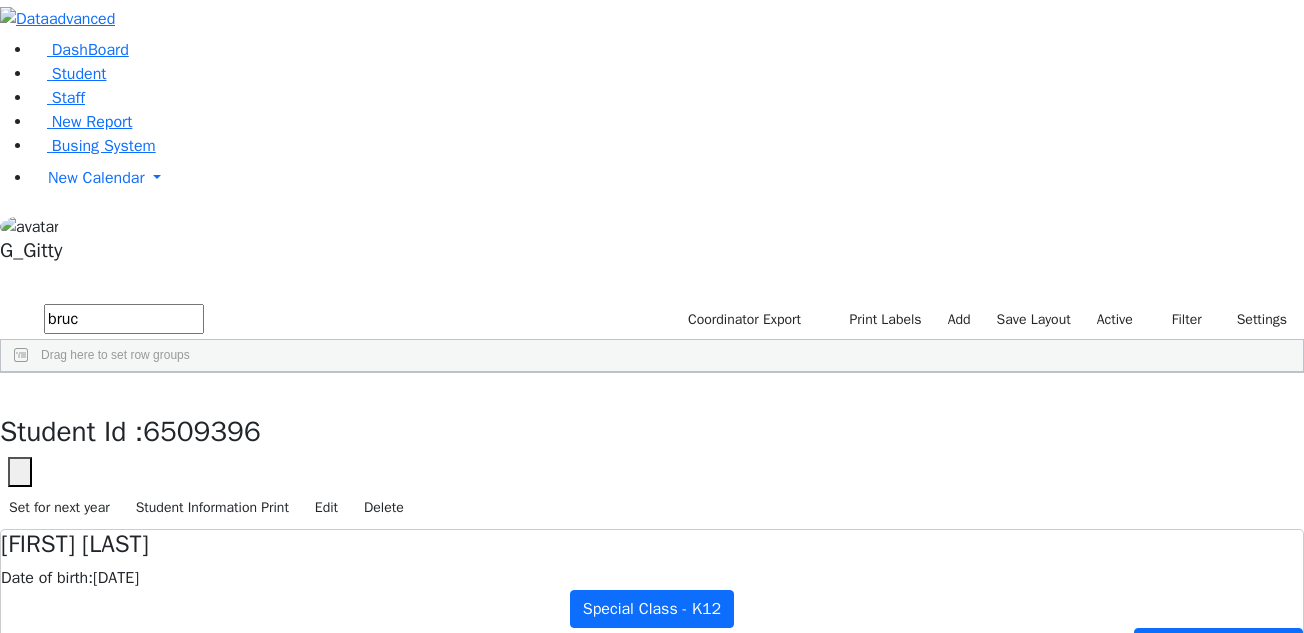 click on "bruc" at bounding box center [124, 319] 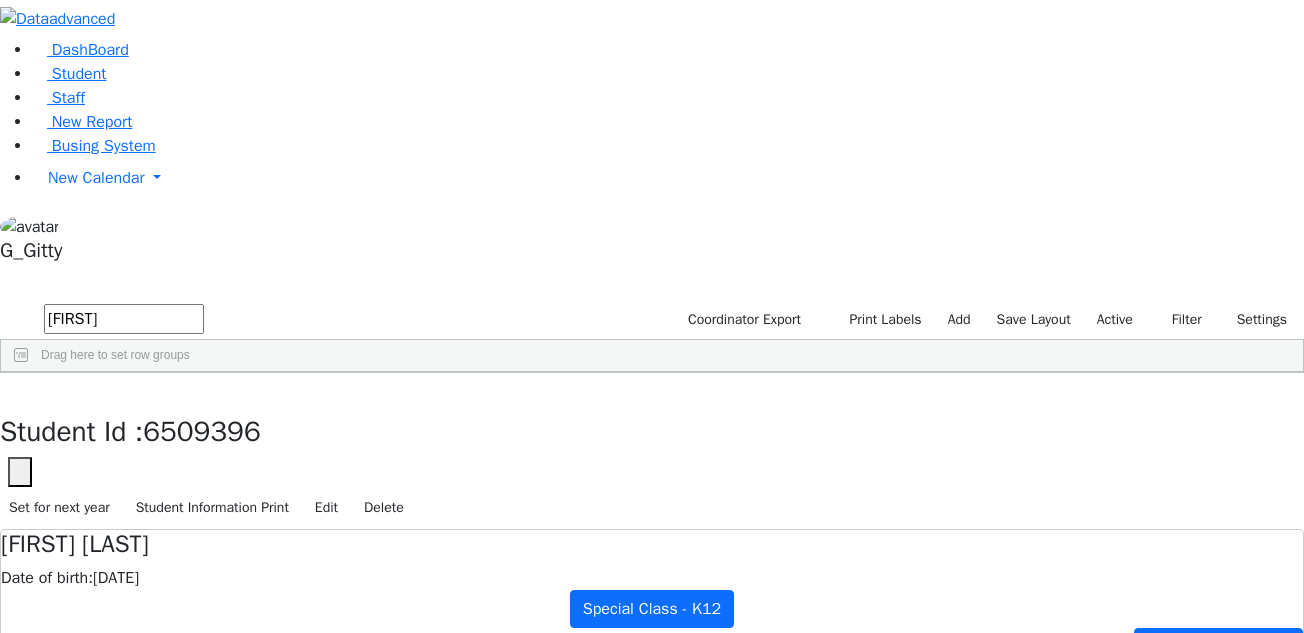 click on "es" at bounding box center [124, 319] 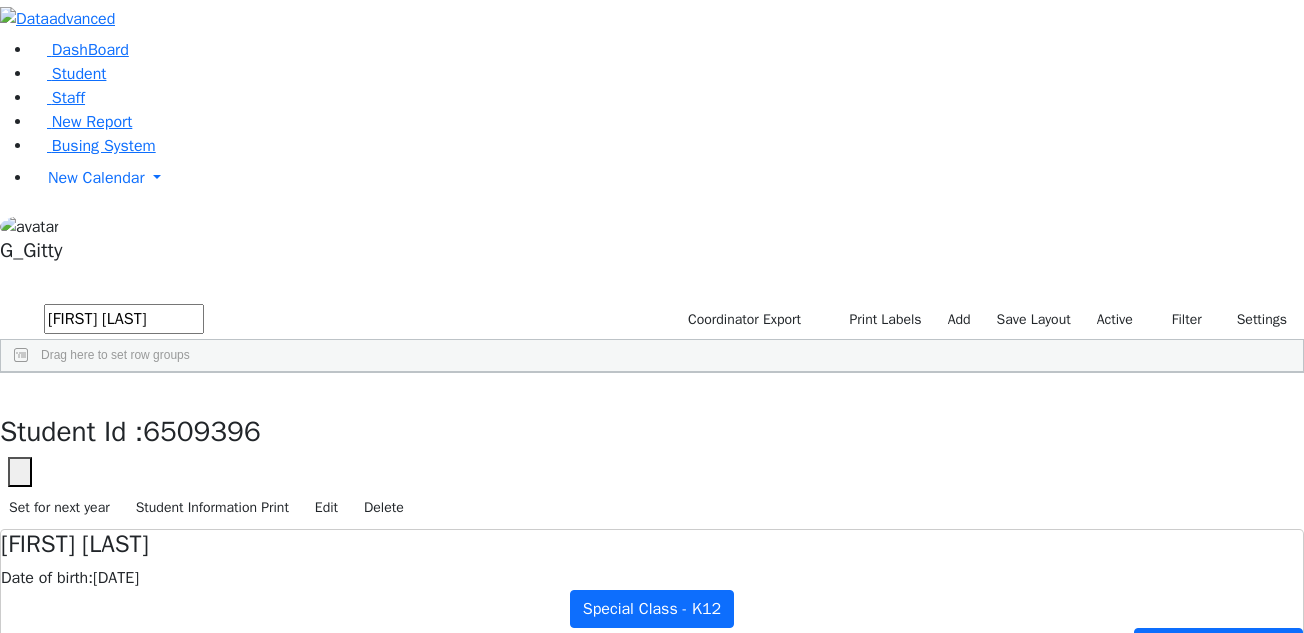 click on "Silber" at bounding box center [189, 419] 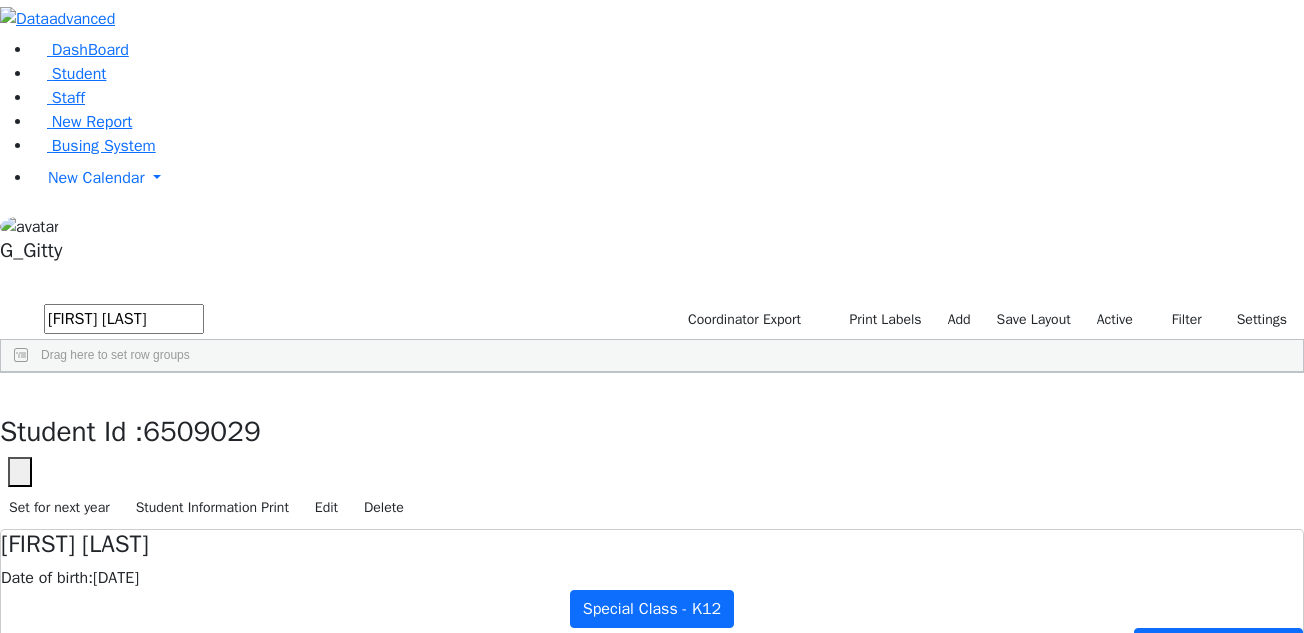 scroll, scrollTop: 100, scrollLeft: 0, axis: vertical 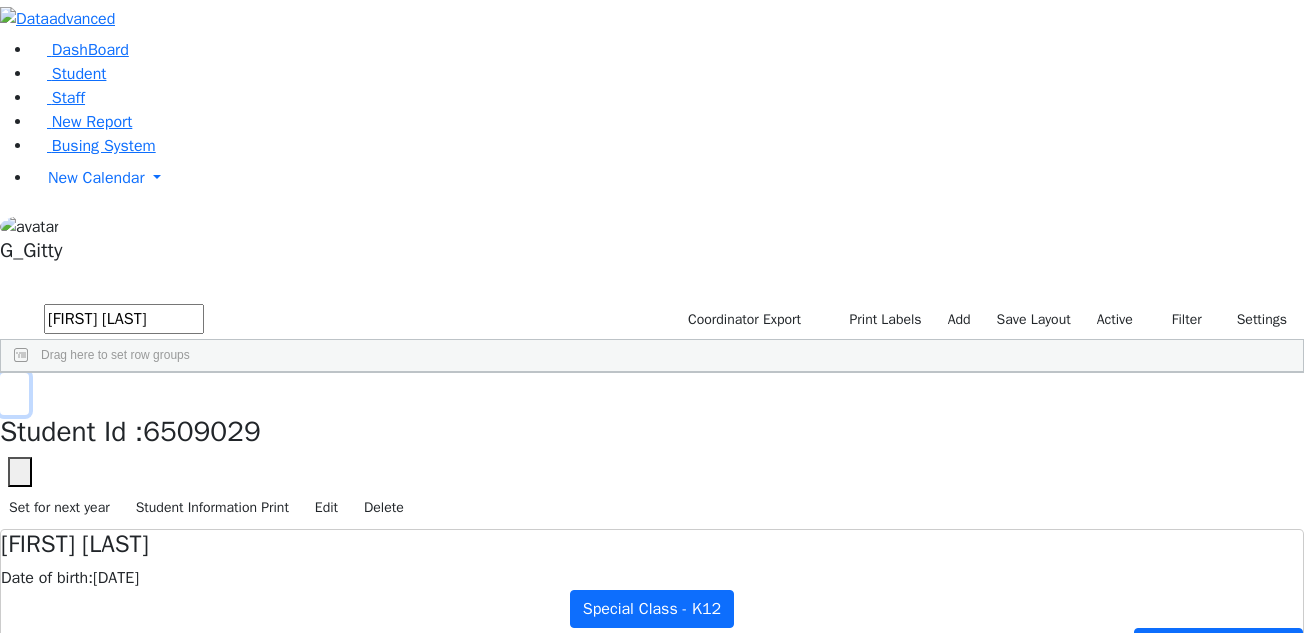 drag, startPoint x: 262, startPoint y: 31, endPoint x: 278, endPoint y: 68, distance: 40.311287 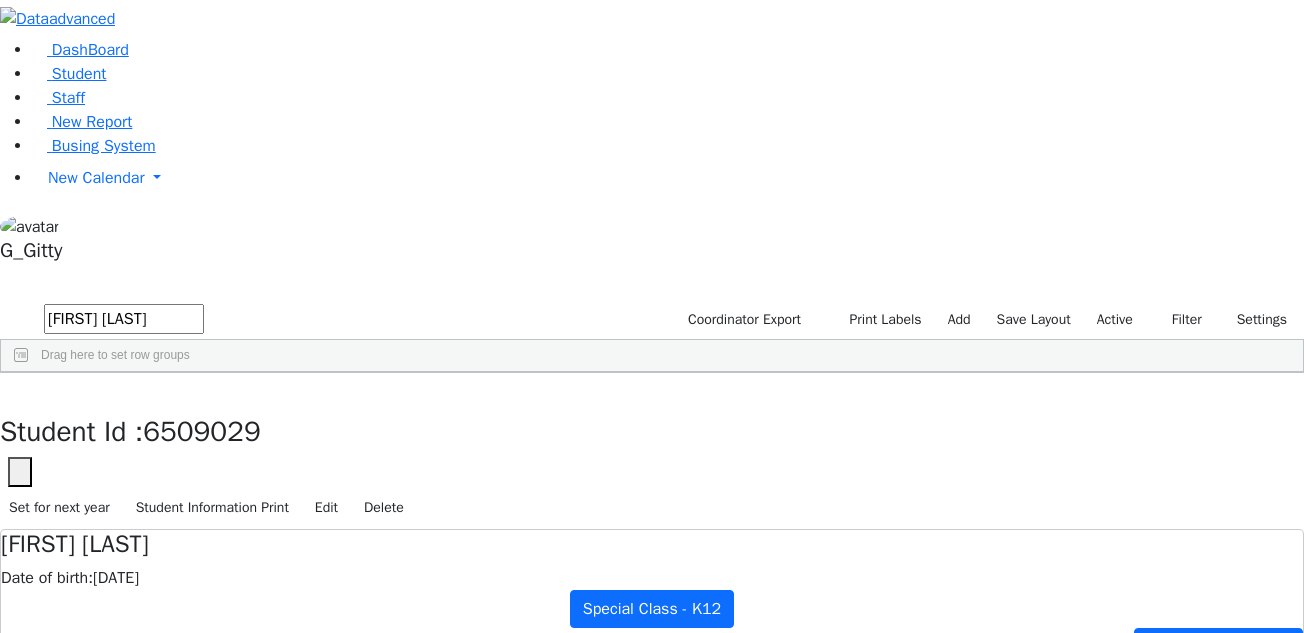 click on "esther sil" at bounding box center [124, 319] 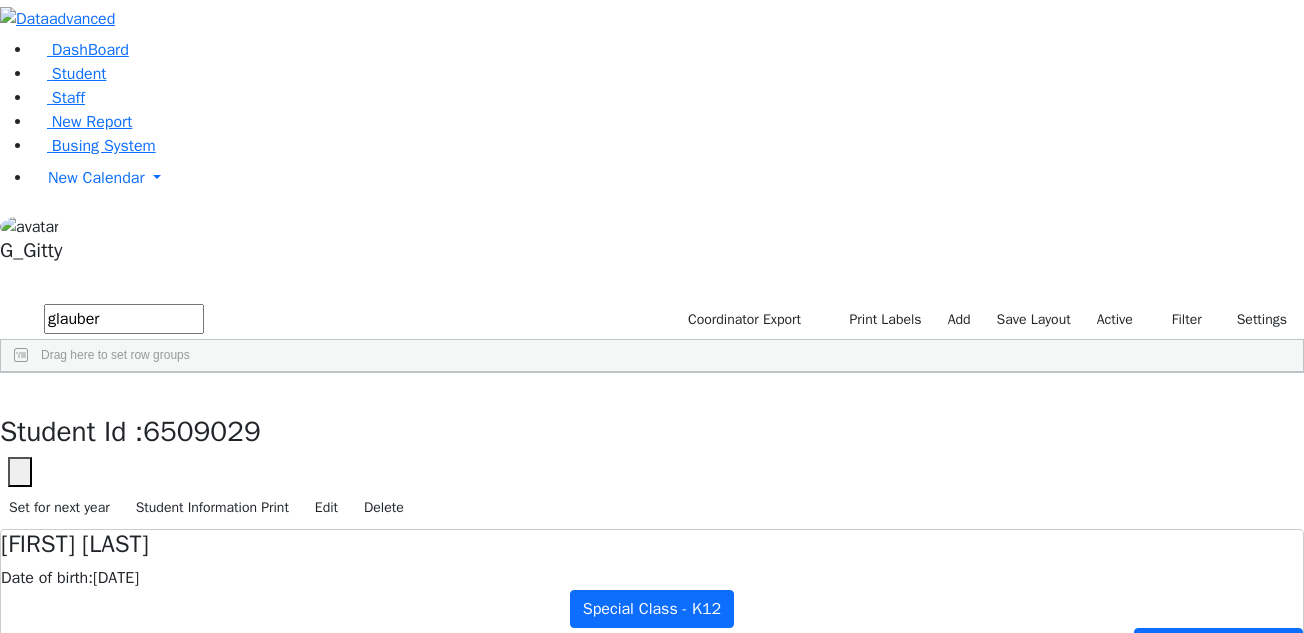 type on "glauber" 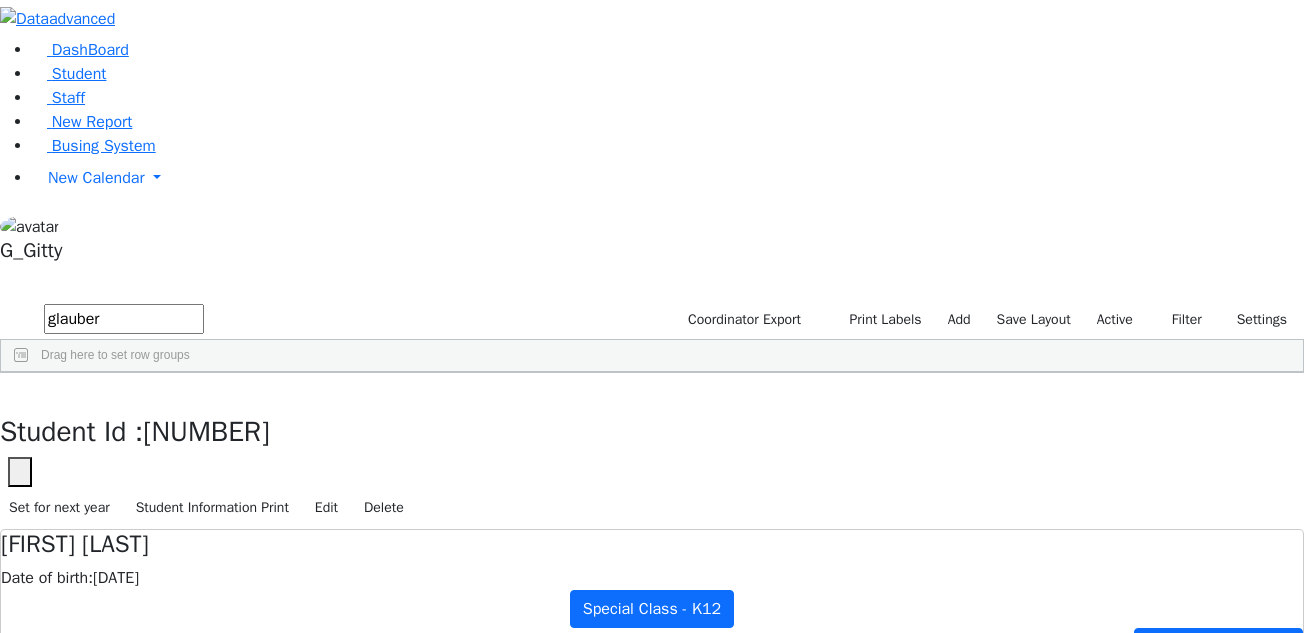 click on "Students
1
A
24
K
24
W
24
A
24
K
24
W 24 876" at bounding box center (652, 286) 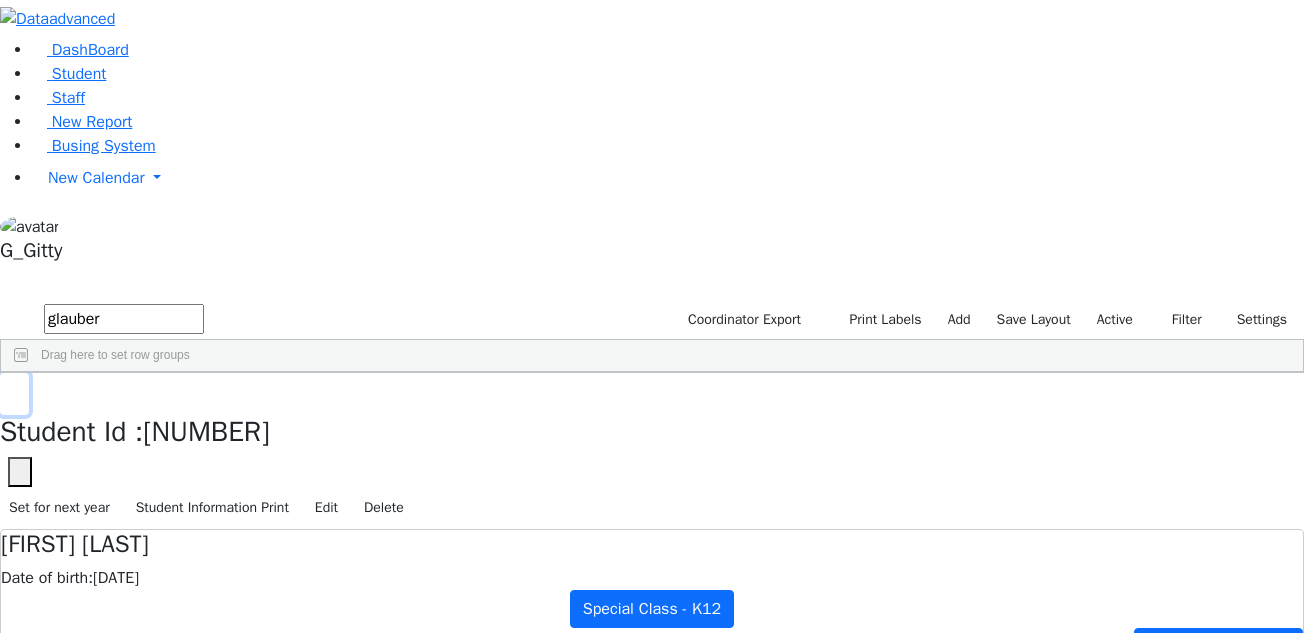 click at bounding box center (14, 394) 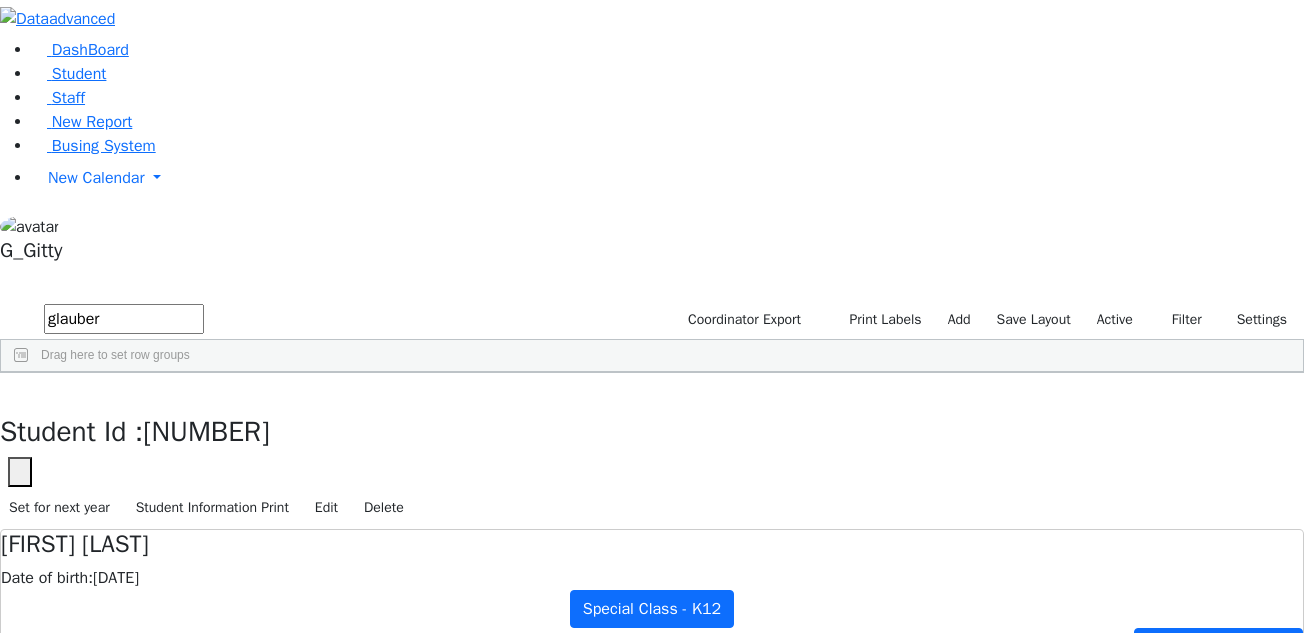 click on "glauber" at bounding box center (124, 319) 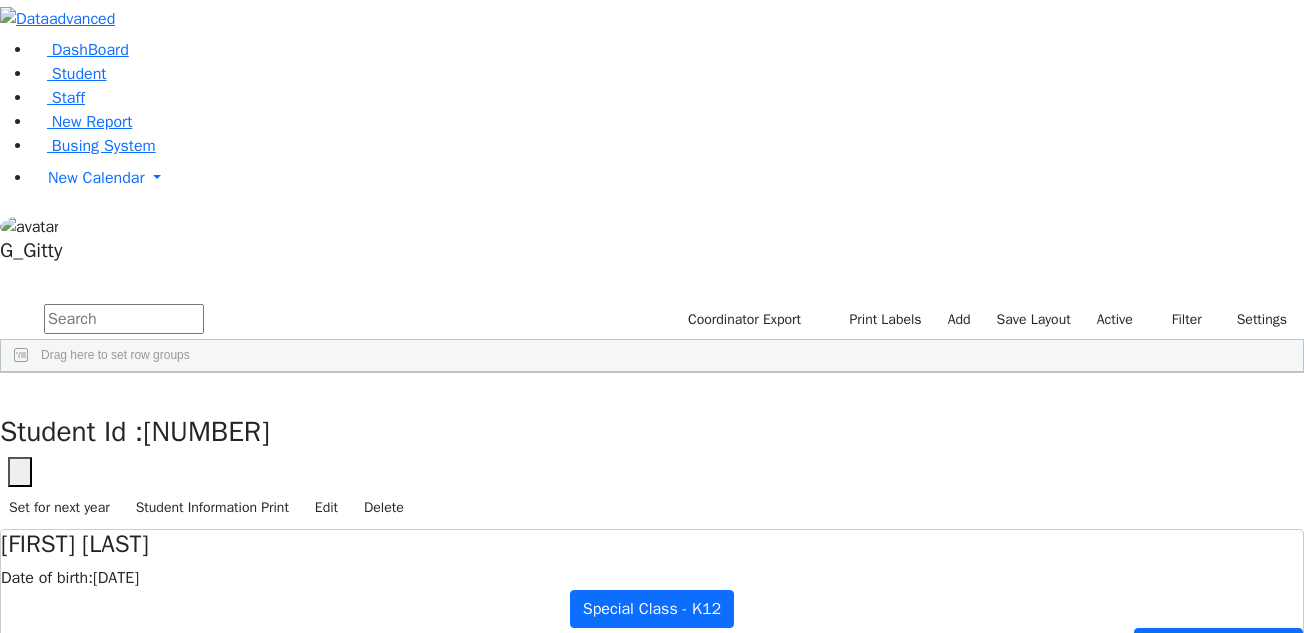 type 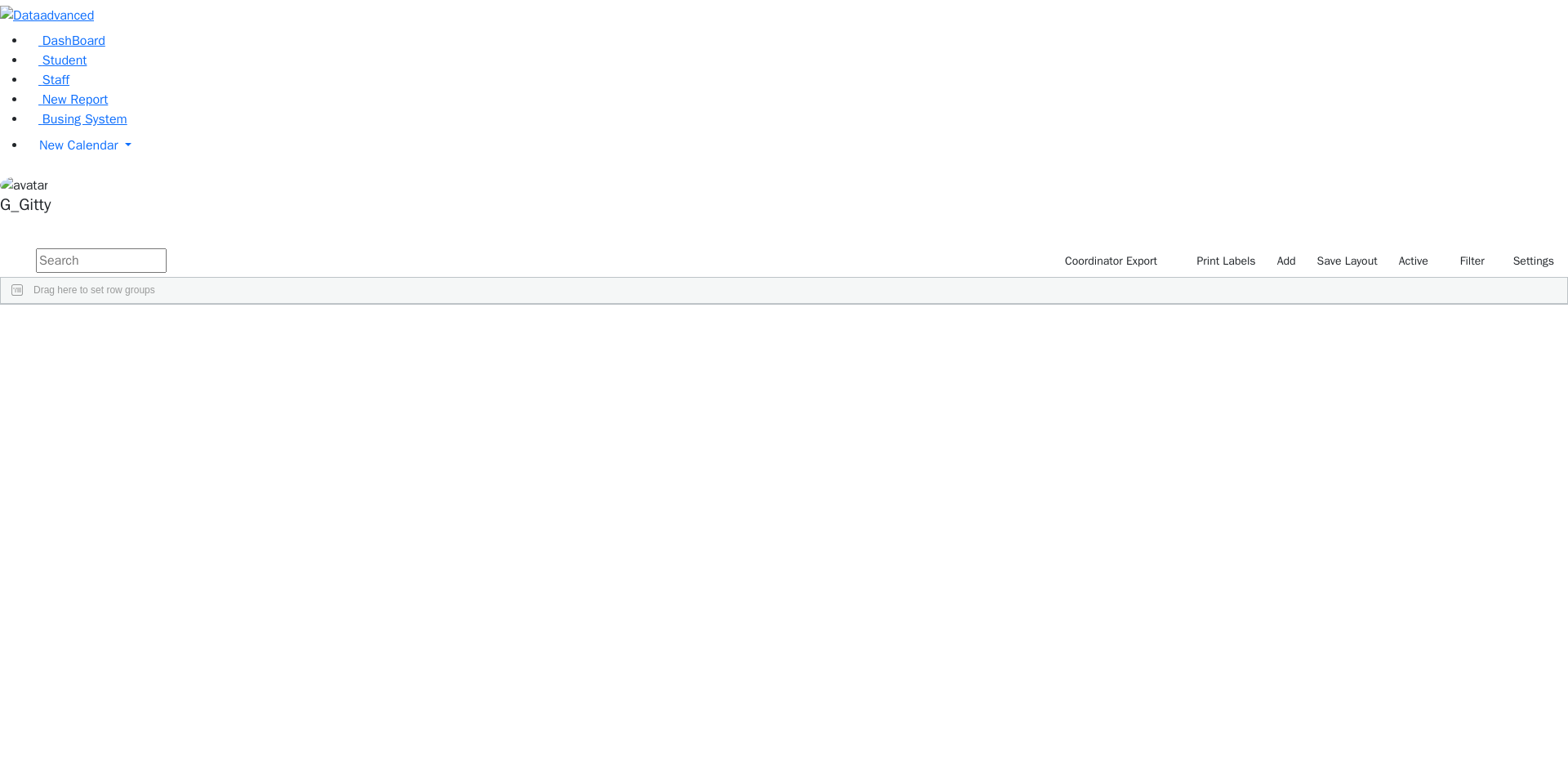 scroll, scrollTop: 0, scrollLeft: 0, axis: both 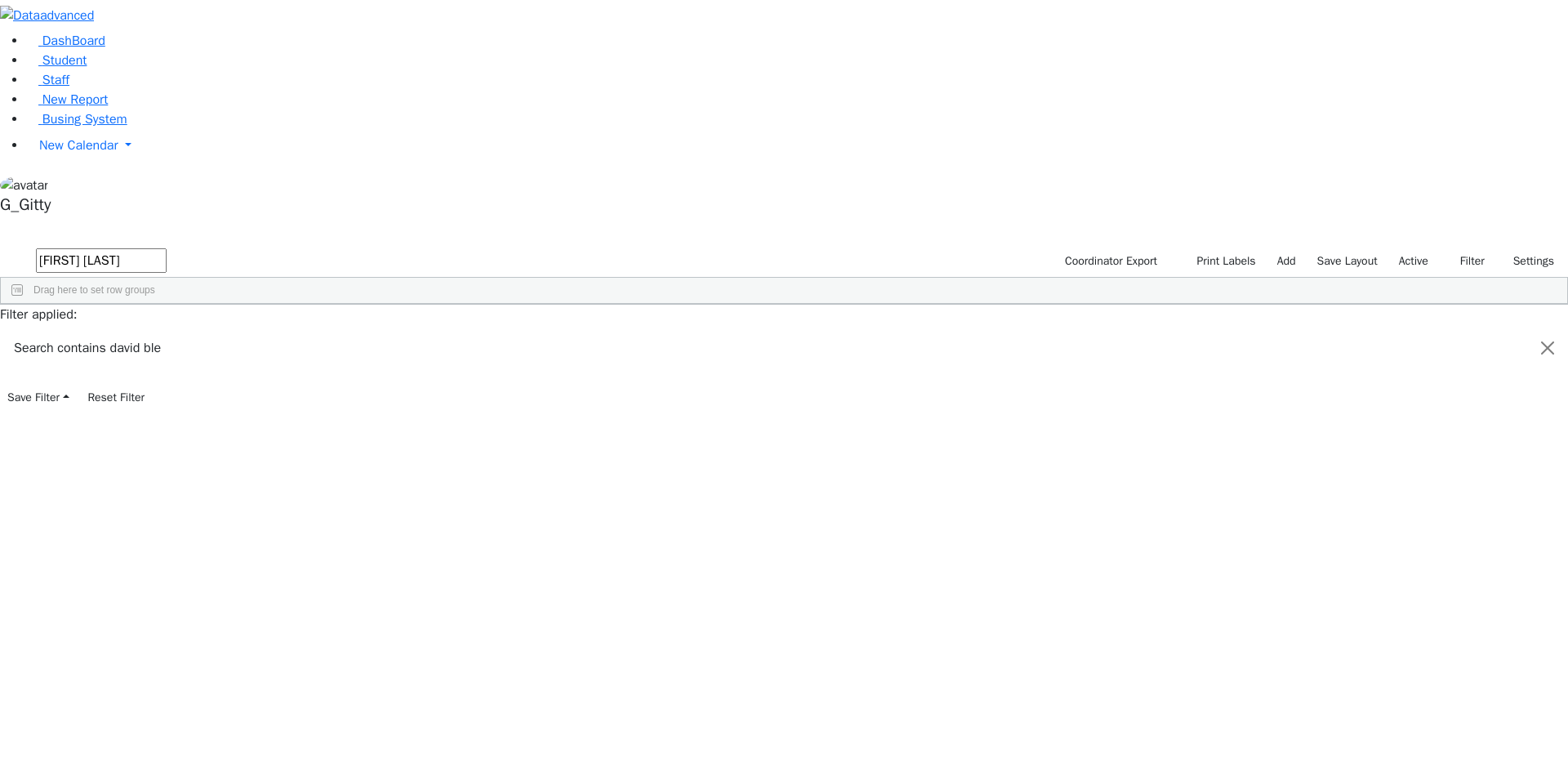 click on "Bleich" at bounding box center [154, 342] 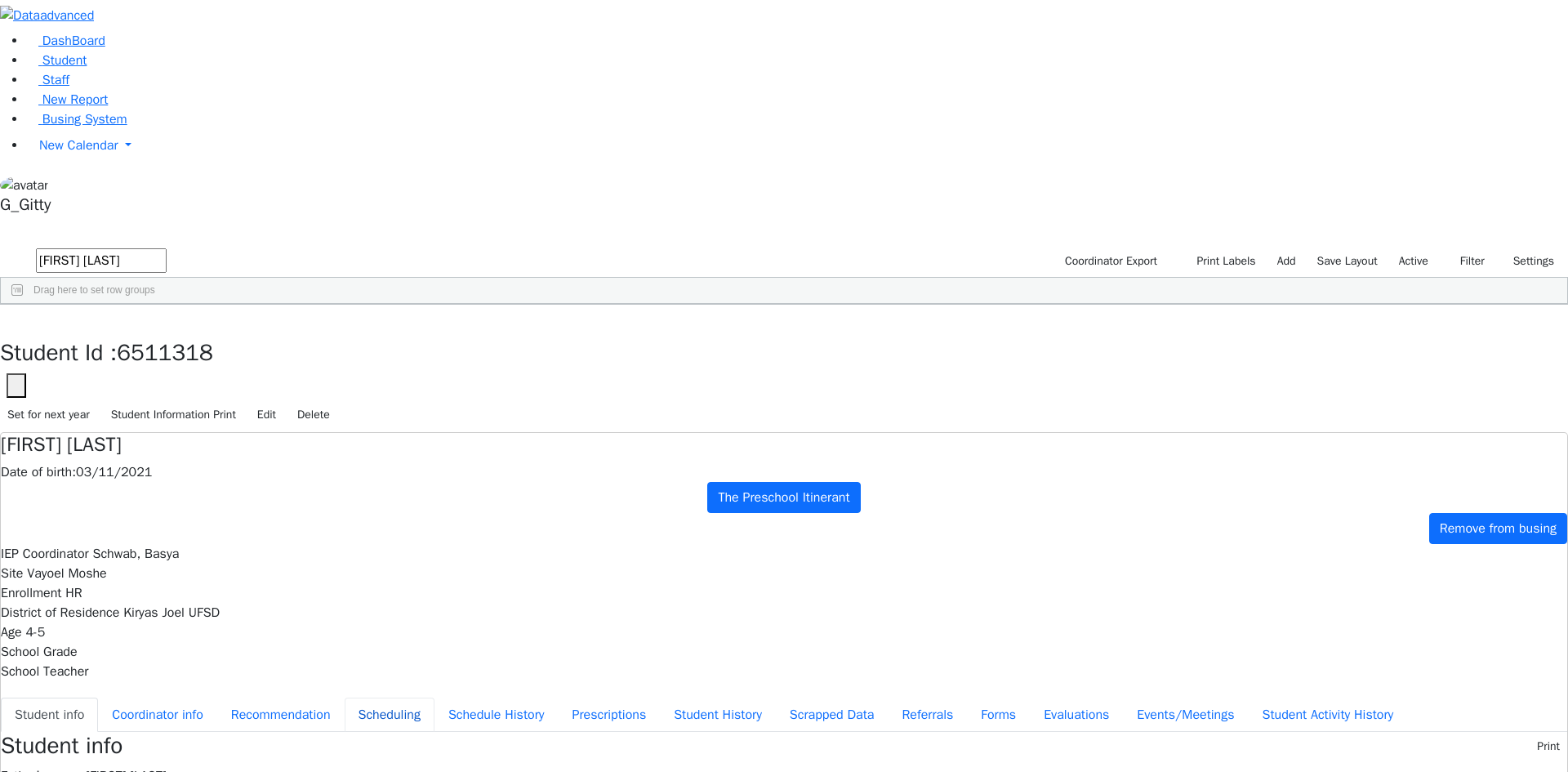 click on "Scheduling" at bounding box center [390, 715] 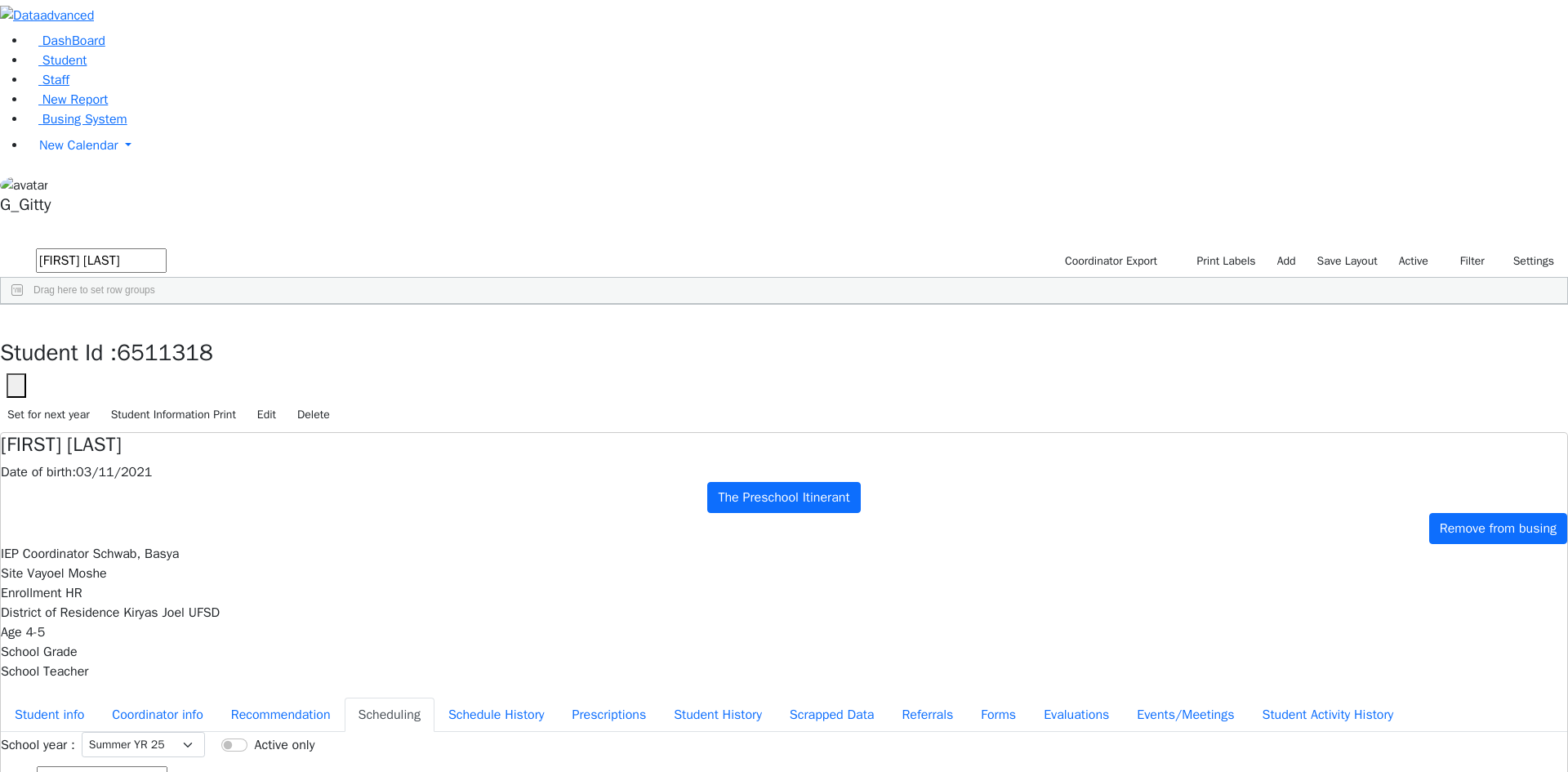 click at bounding box center [102, 779] 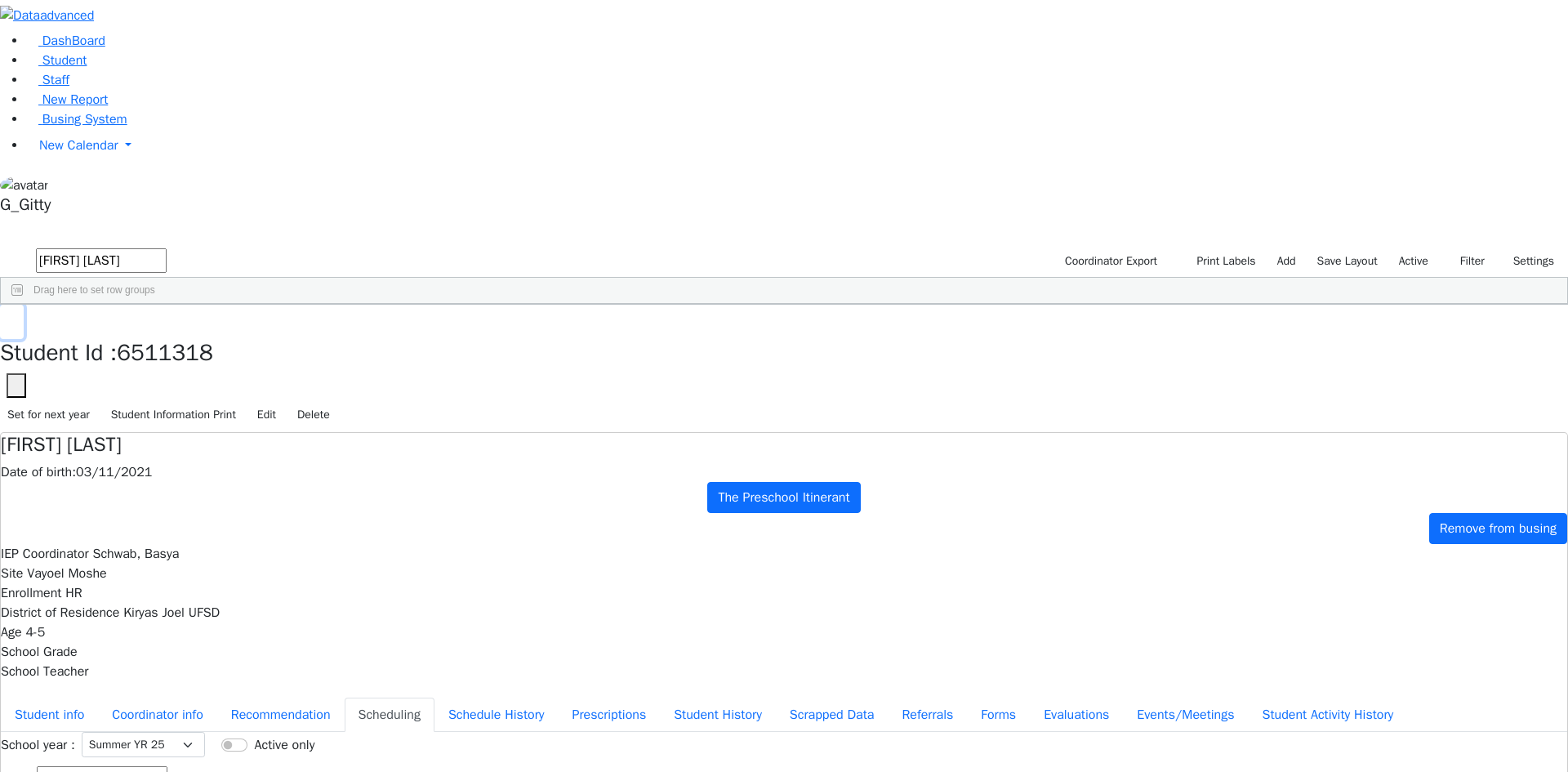 click at bounding box center [11, 322] 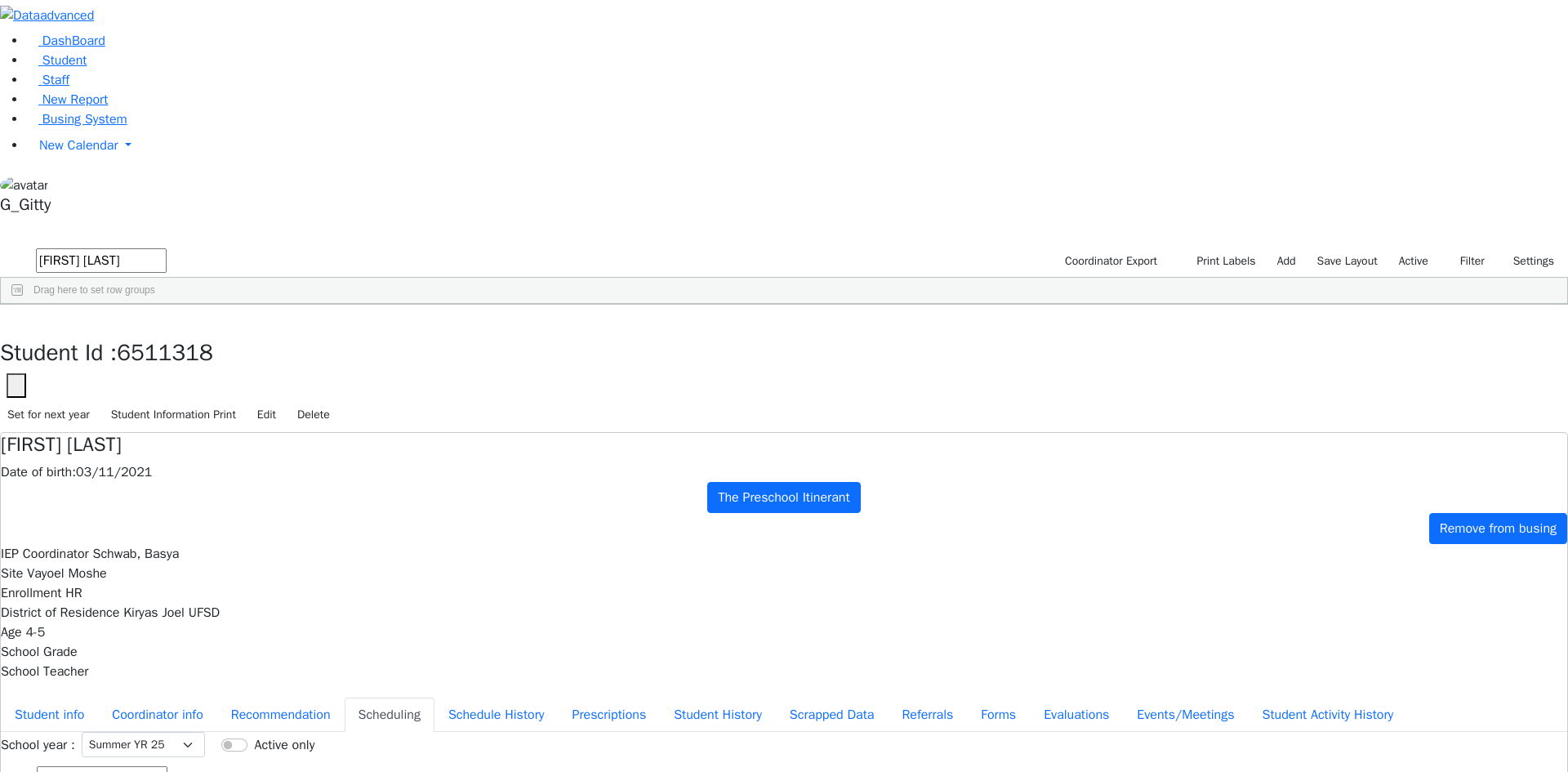 click on "david ble" at bounding box center [101, 261] 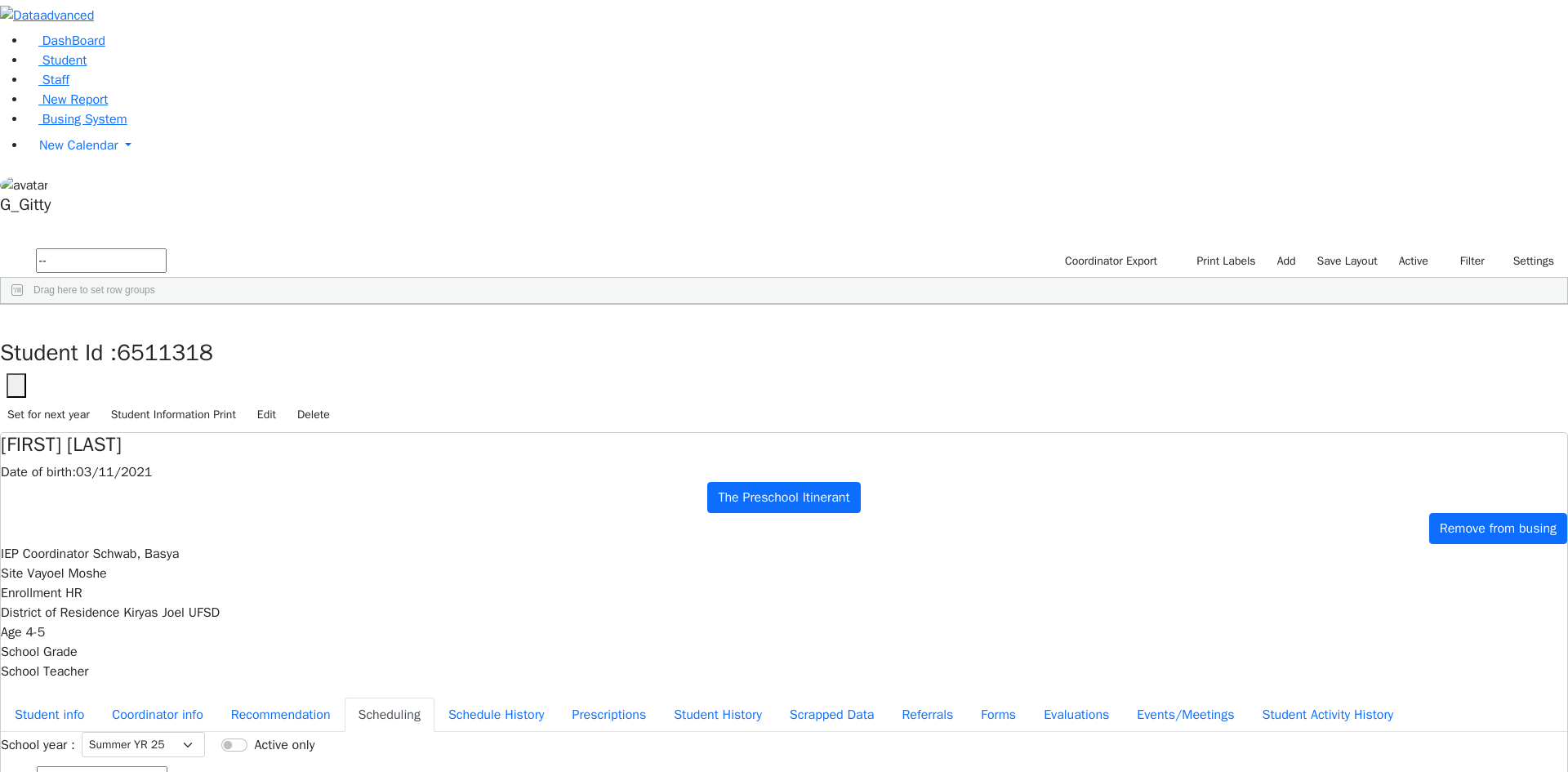 type on "-" 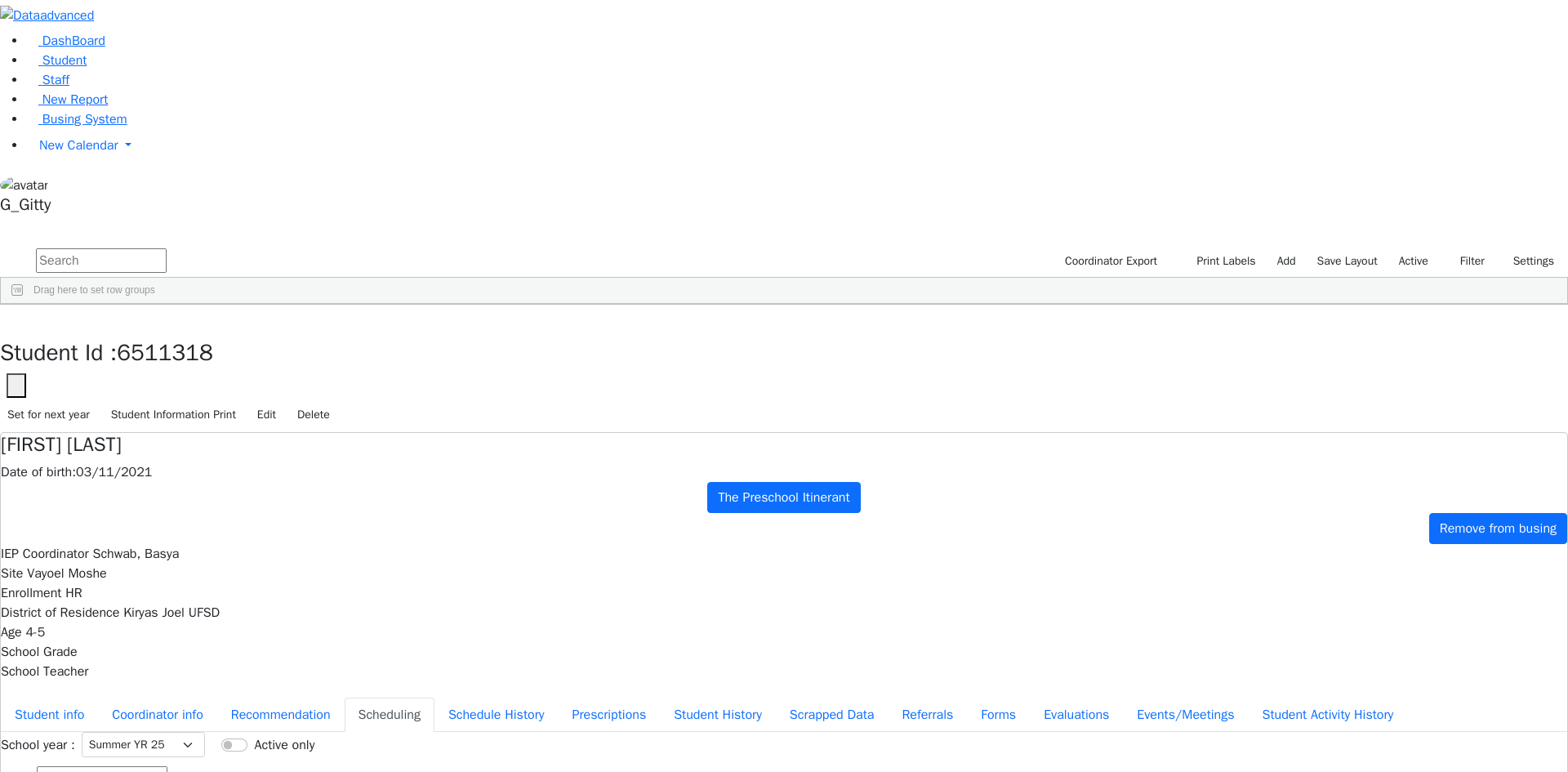 click at bounding box center [101, 261] 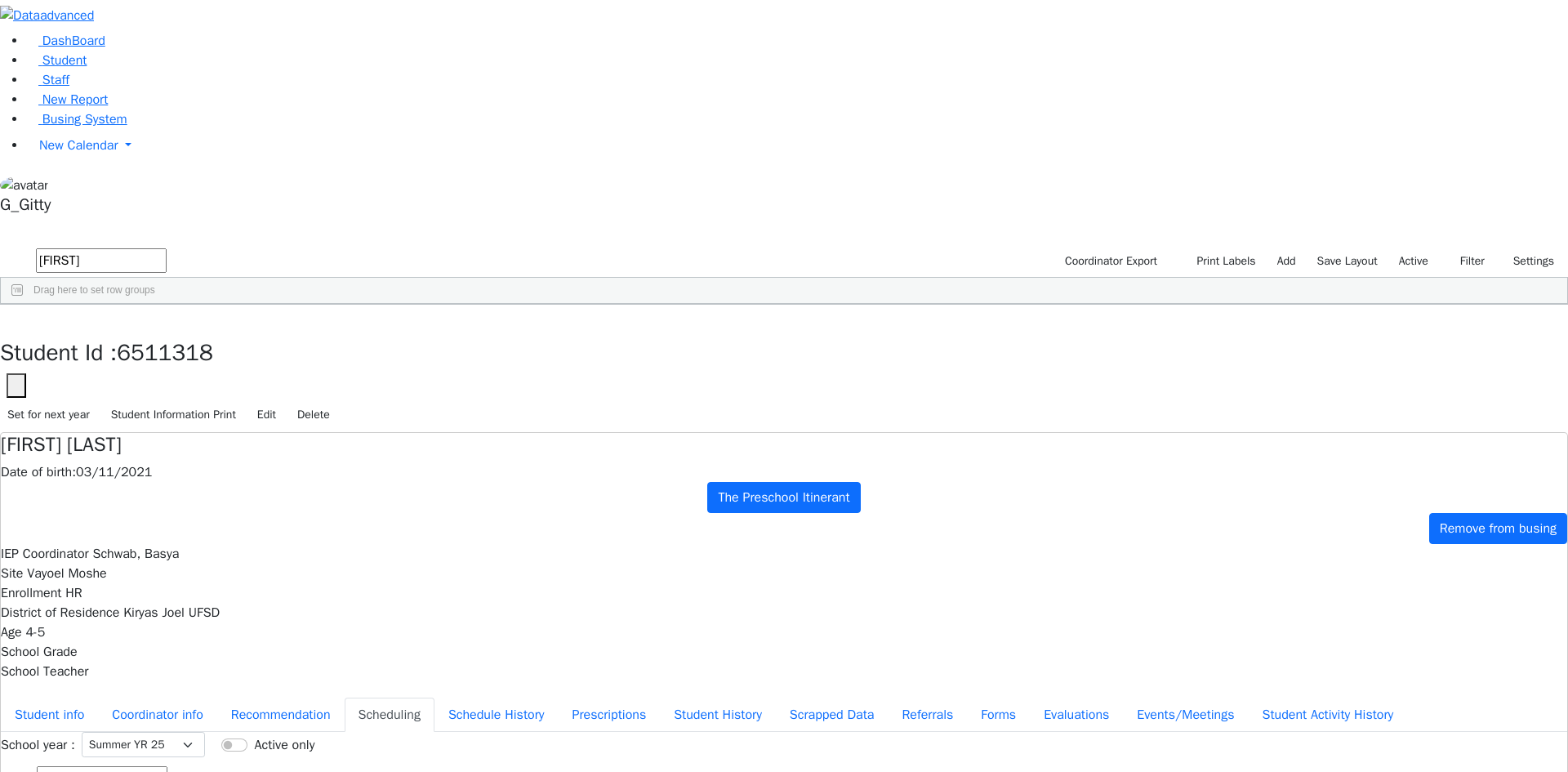 type on "david" 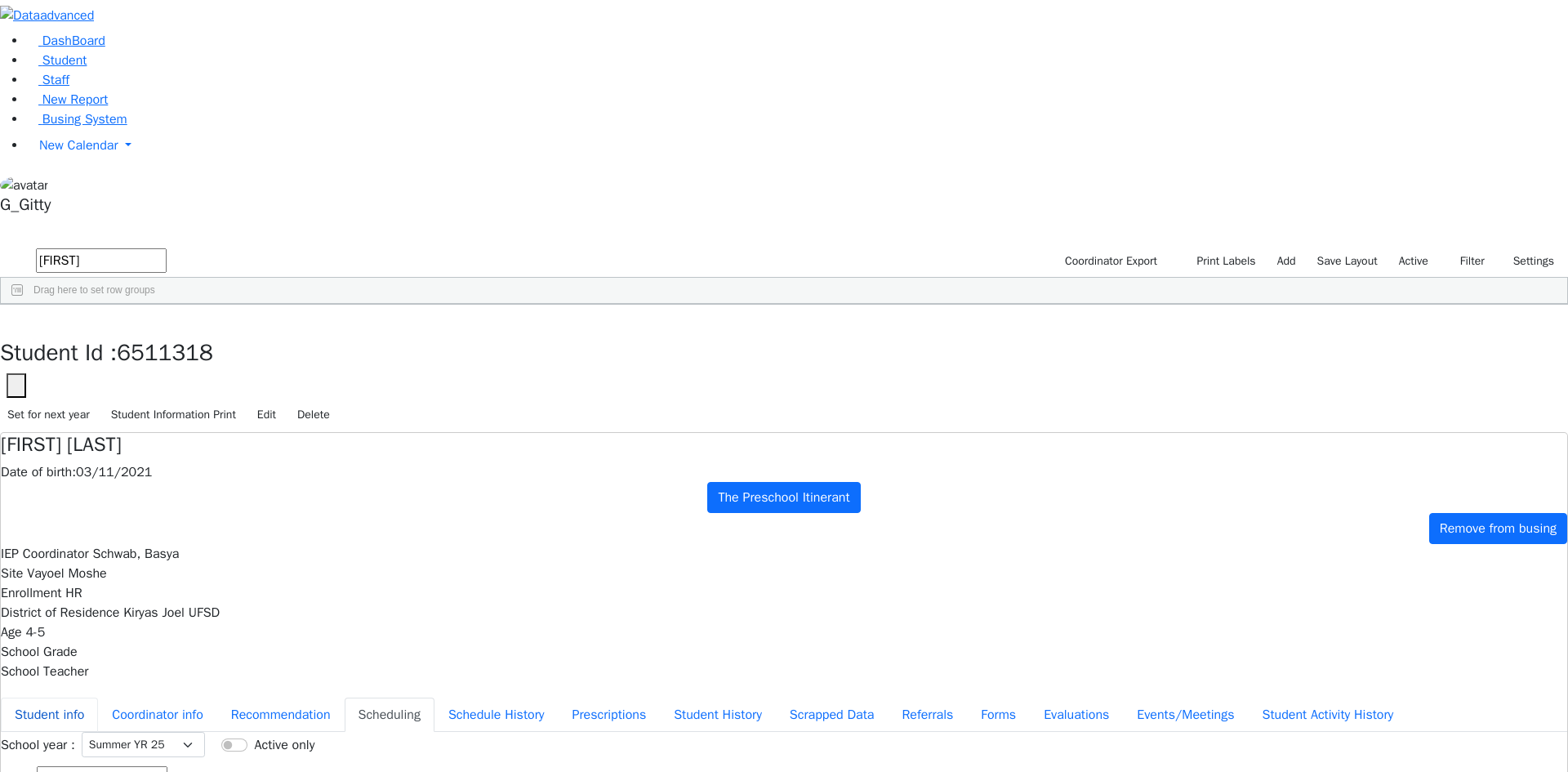 click on "Student info" at bounding box center [49, 715] 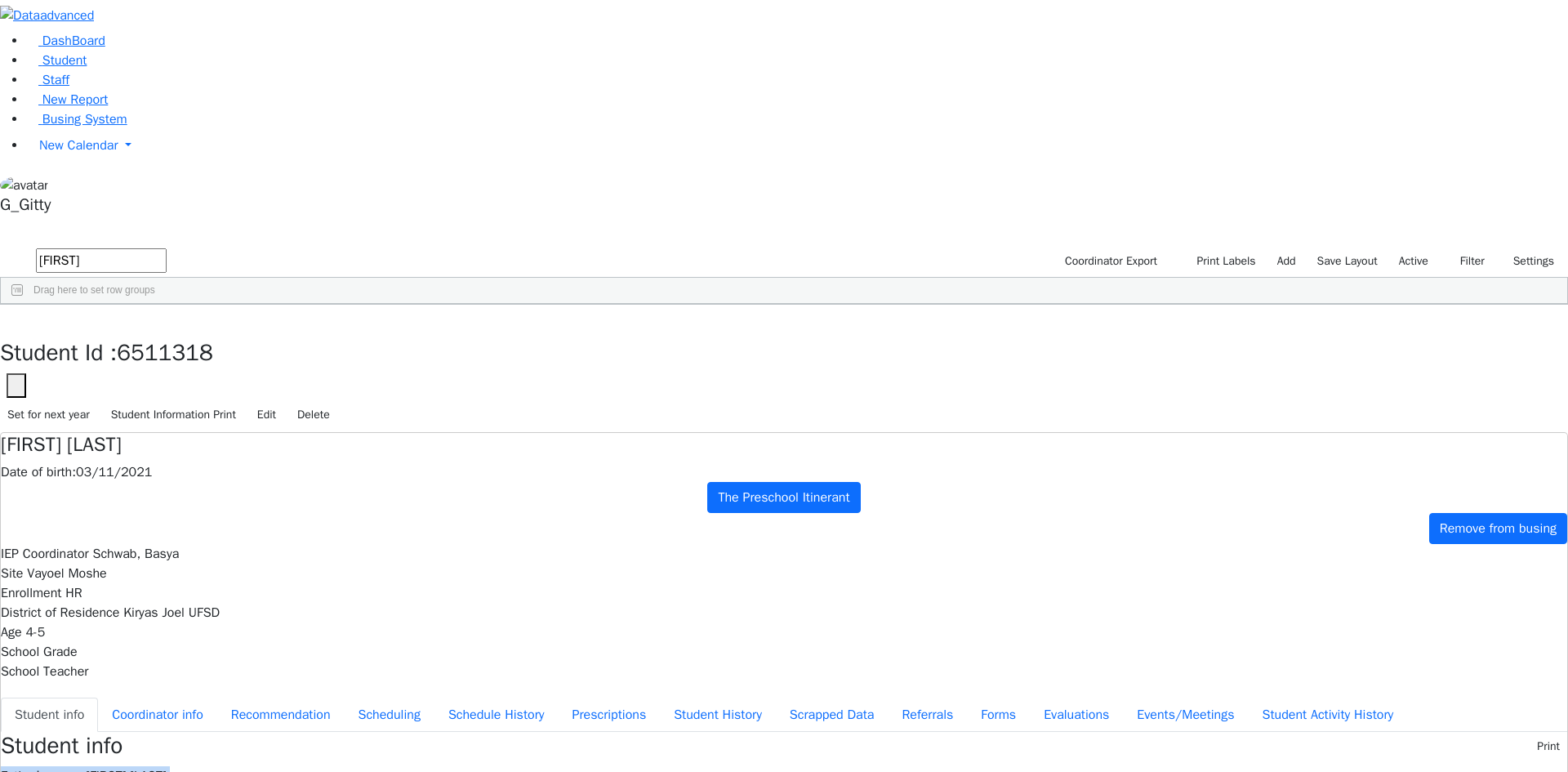 drag, startPoint x: 654, startPoint y: 325, endPoint x: 680, endPoint y: 498, distance: 174.94285 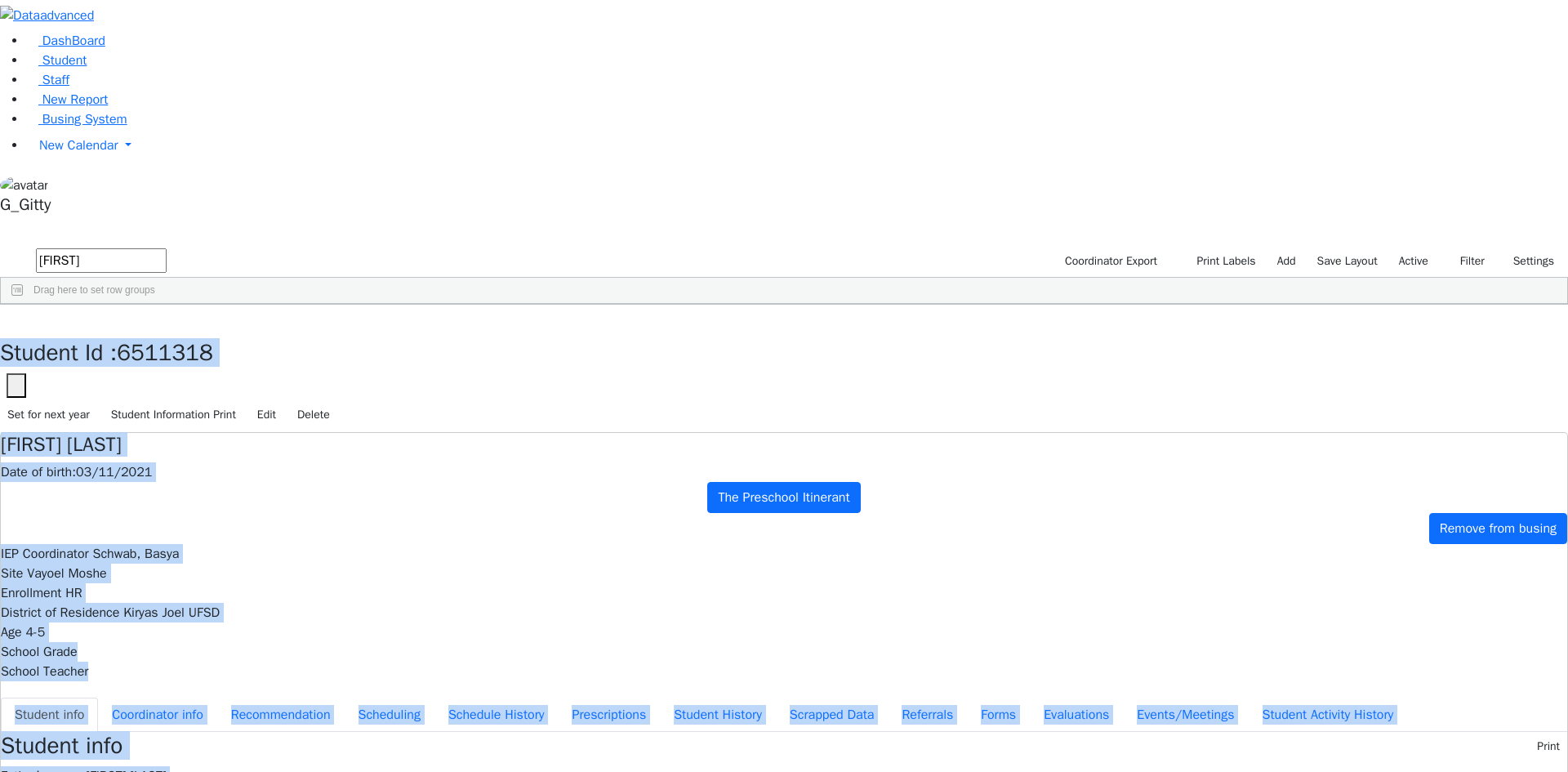 drag, startPoint x: 332, startPoint y: 23, endPoint x: 1034, endPoint y: 726, distance: 993.4853 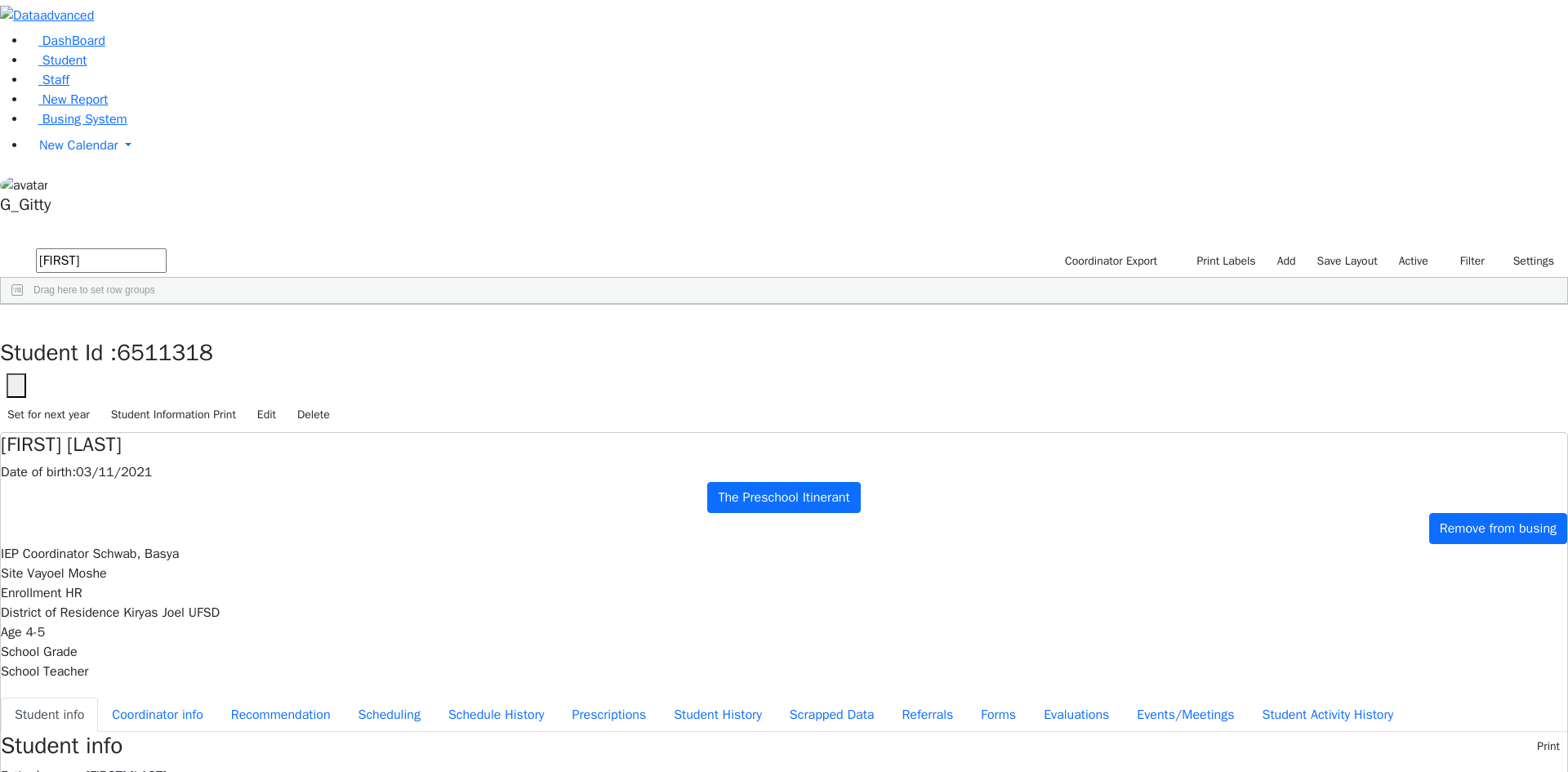 click on "Father’s name
Hershel Bleich
Mother’s name
Malka Bleich
Address
10 Lemberg Ct 005 Monroe NY 10950
DOL
Kiryas Joel UFSD
DOR
Kiryas Joel UFSD
Dominant Language
Yiddish
Ethnicity
W
IEP Coordinator
Schwab, Basya
Program Type
The Preschool Itinerant
Site
Vayoel Moshe
Enrollment
HR
PD" at bounding box center [784, 904] 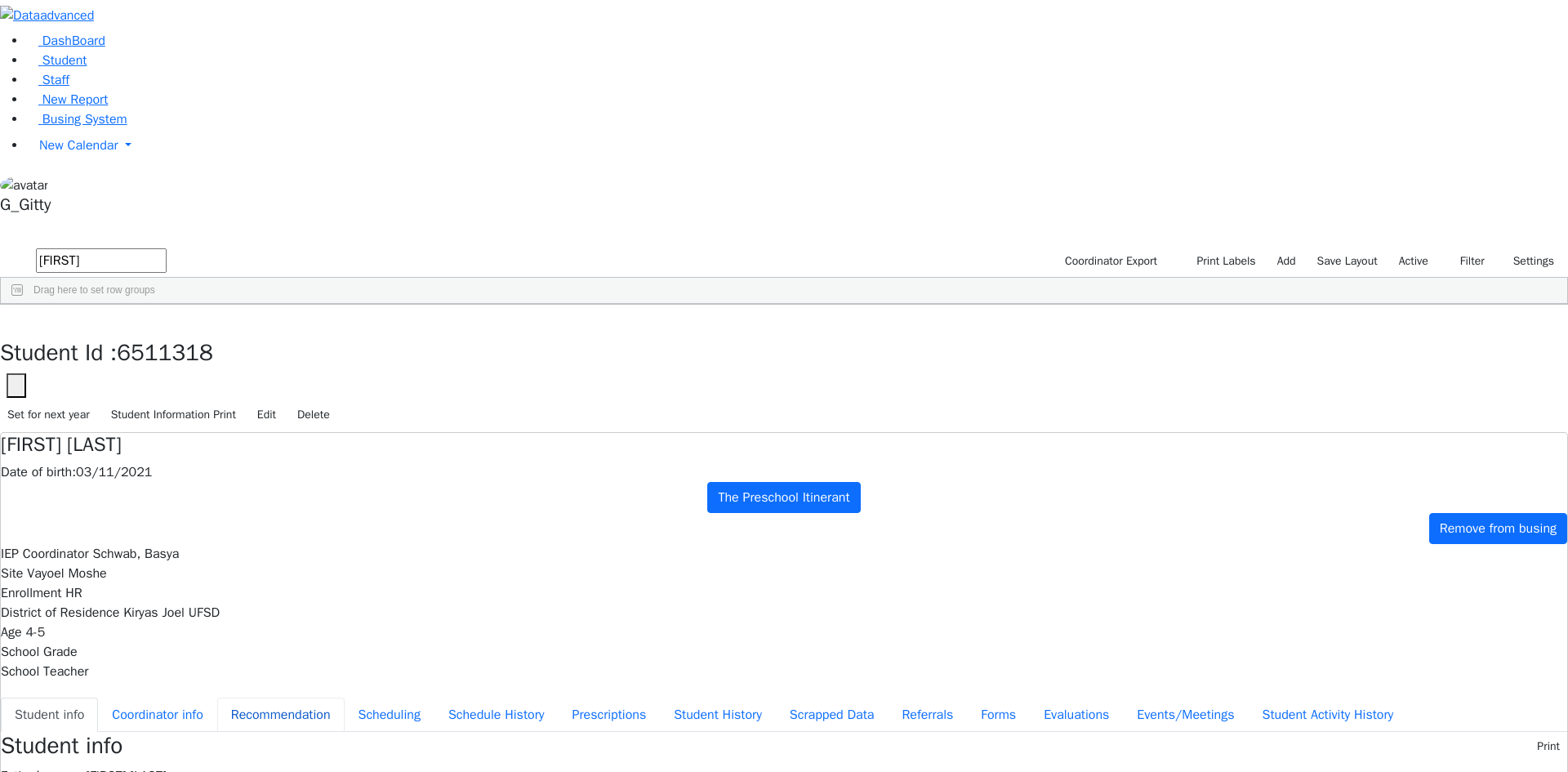 click on "Recommendation" at bounding box center [281, 715] 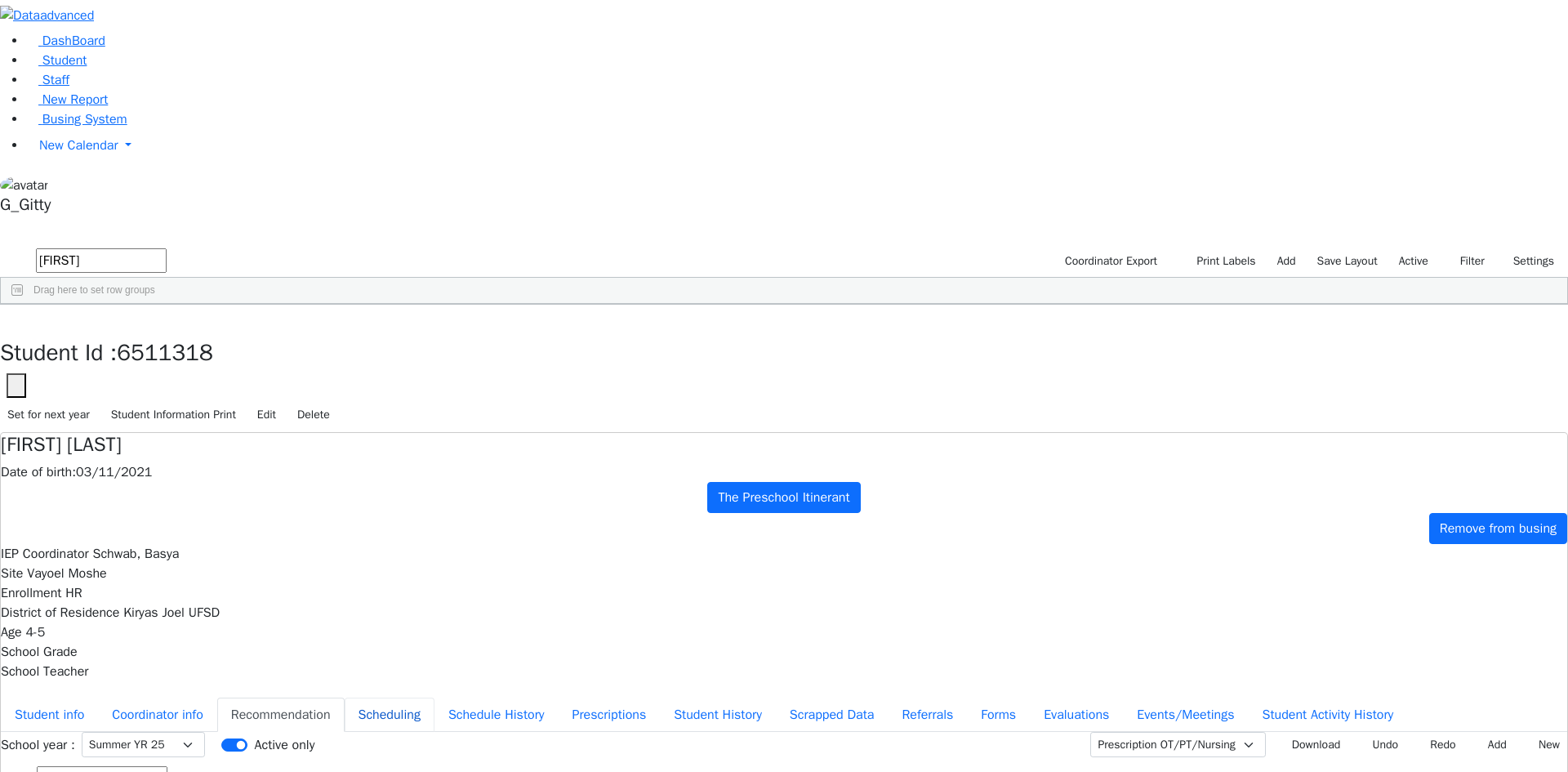 click on "Scheduling" at bounding box center [390, 715] 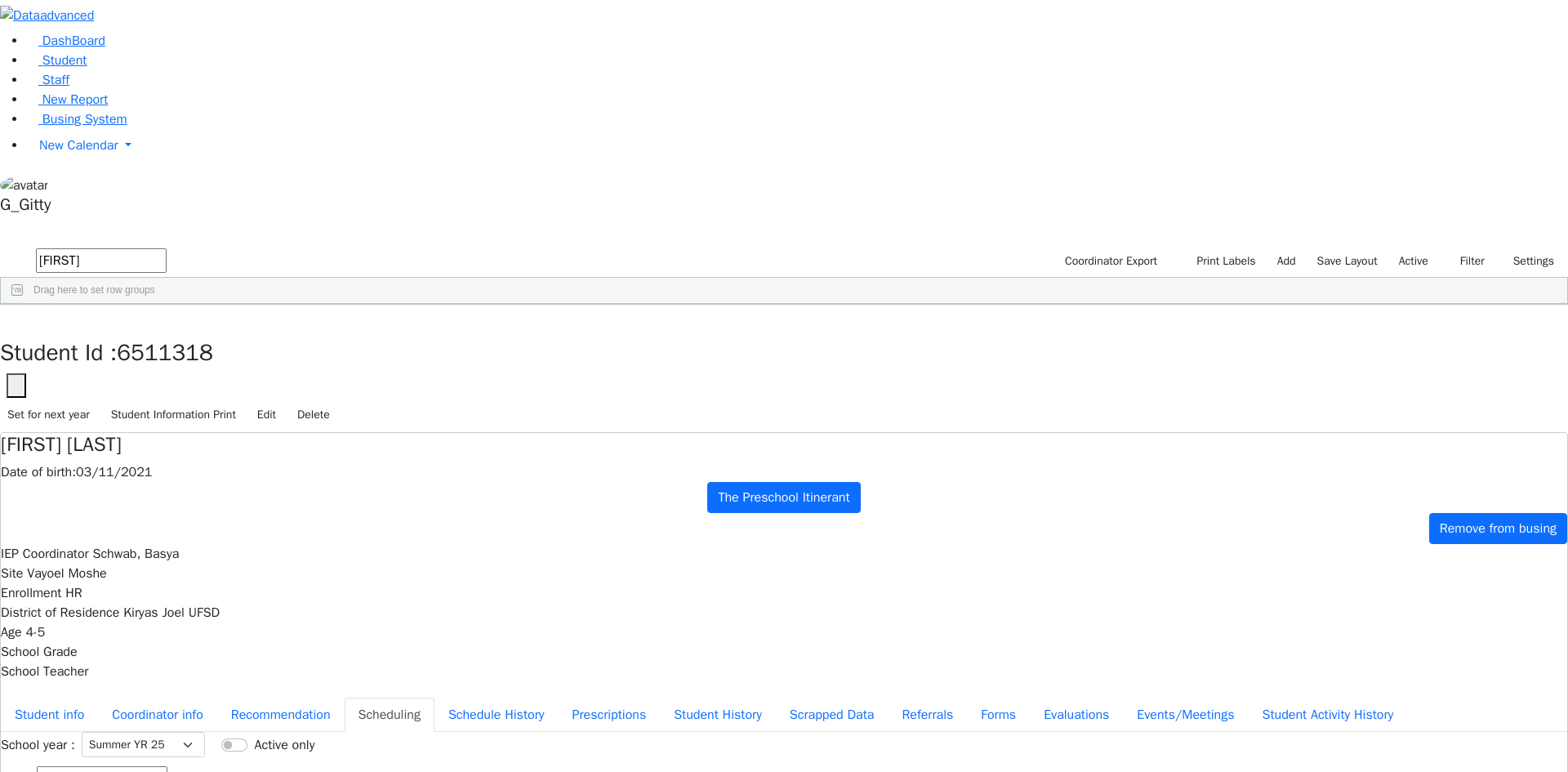 click on "Monday 10:00AM 30 Physical Therapy Greenstein Mordicai Public School" at bounding box center (784, 860) 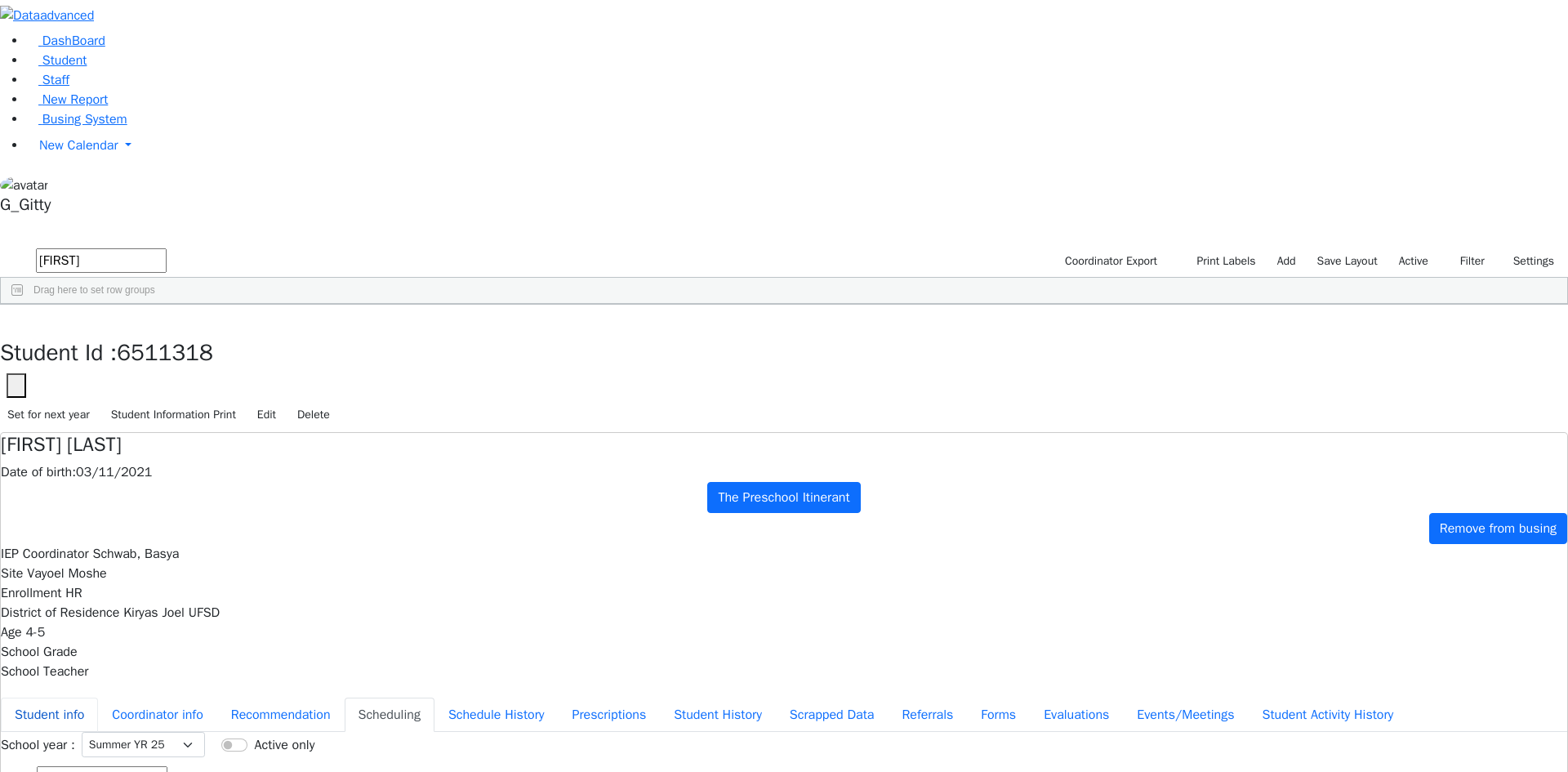 click on "Student info" at bounding box center (49, 715) 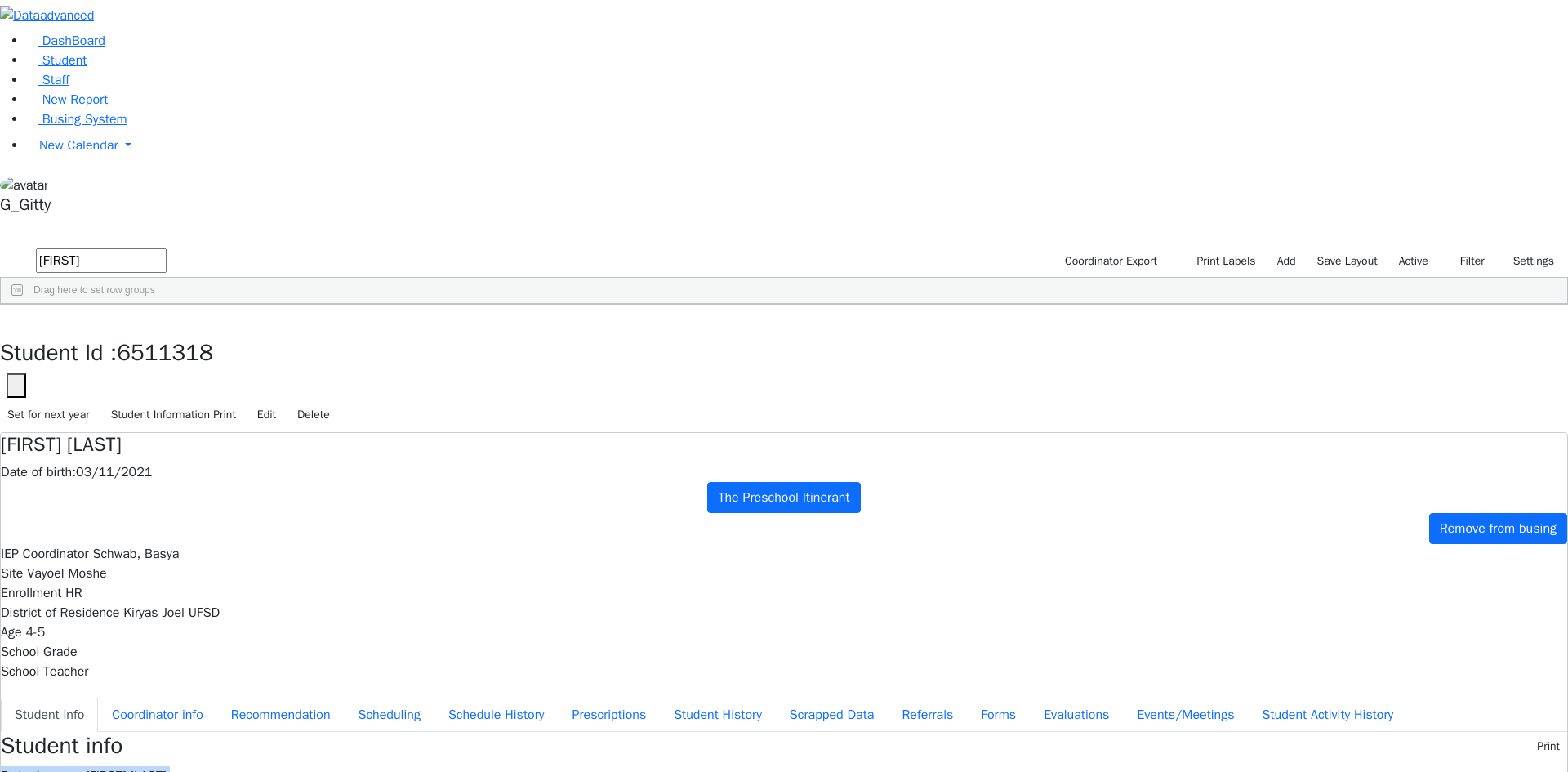 drag, startPoint x: 497, startPoint y: 197, endPoint x: 658, endPoint y: 410, distance: 267.00187 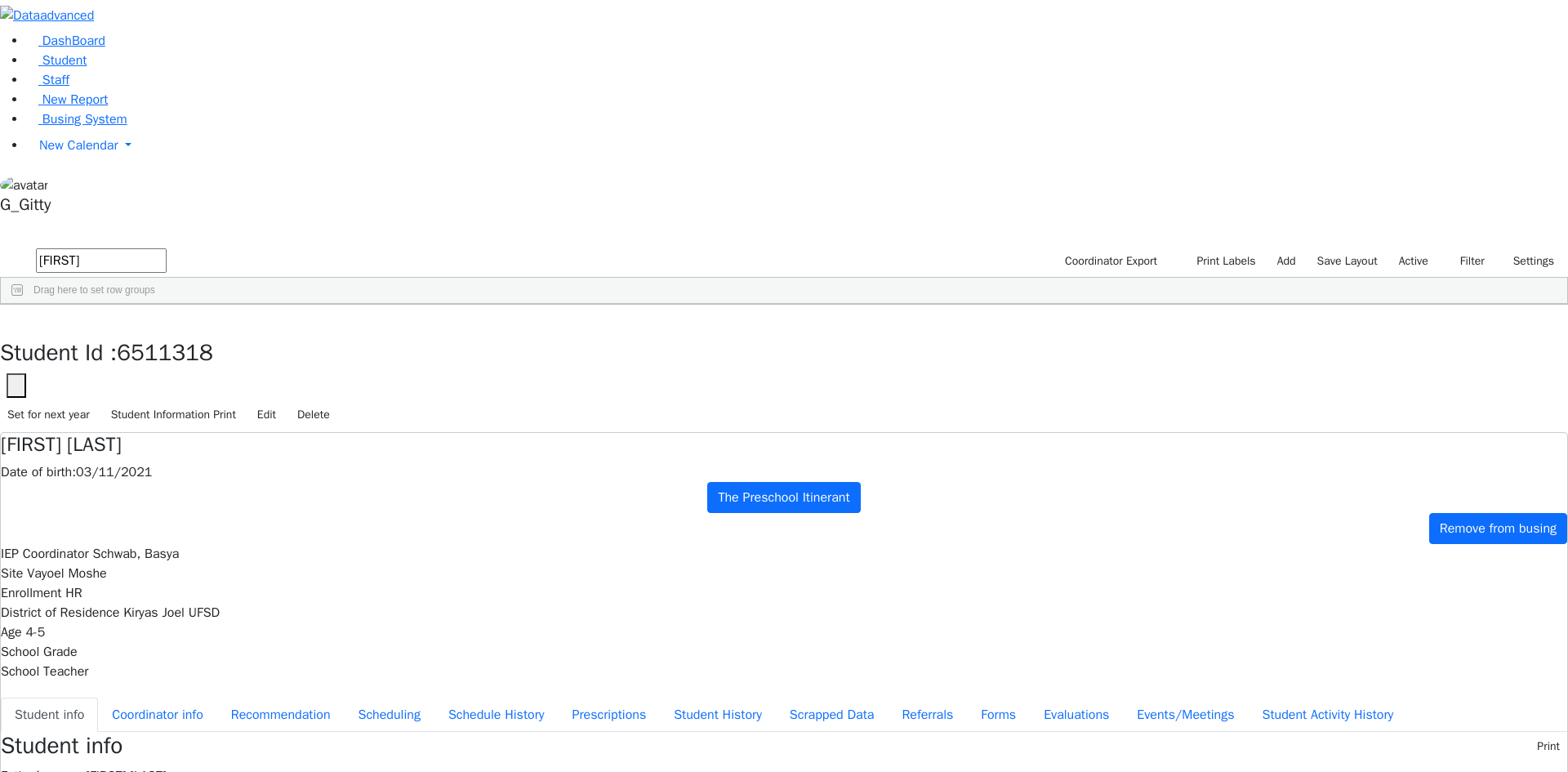 scroll, scrollTop: 0, scrollLeft: 0, axis: both 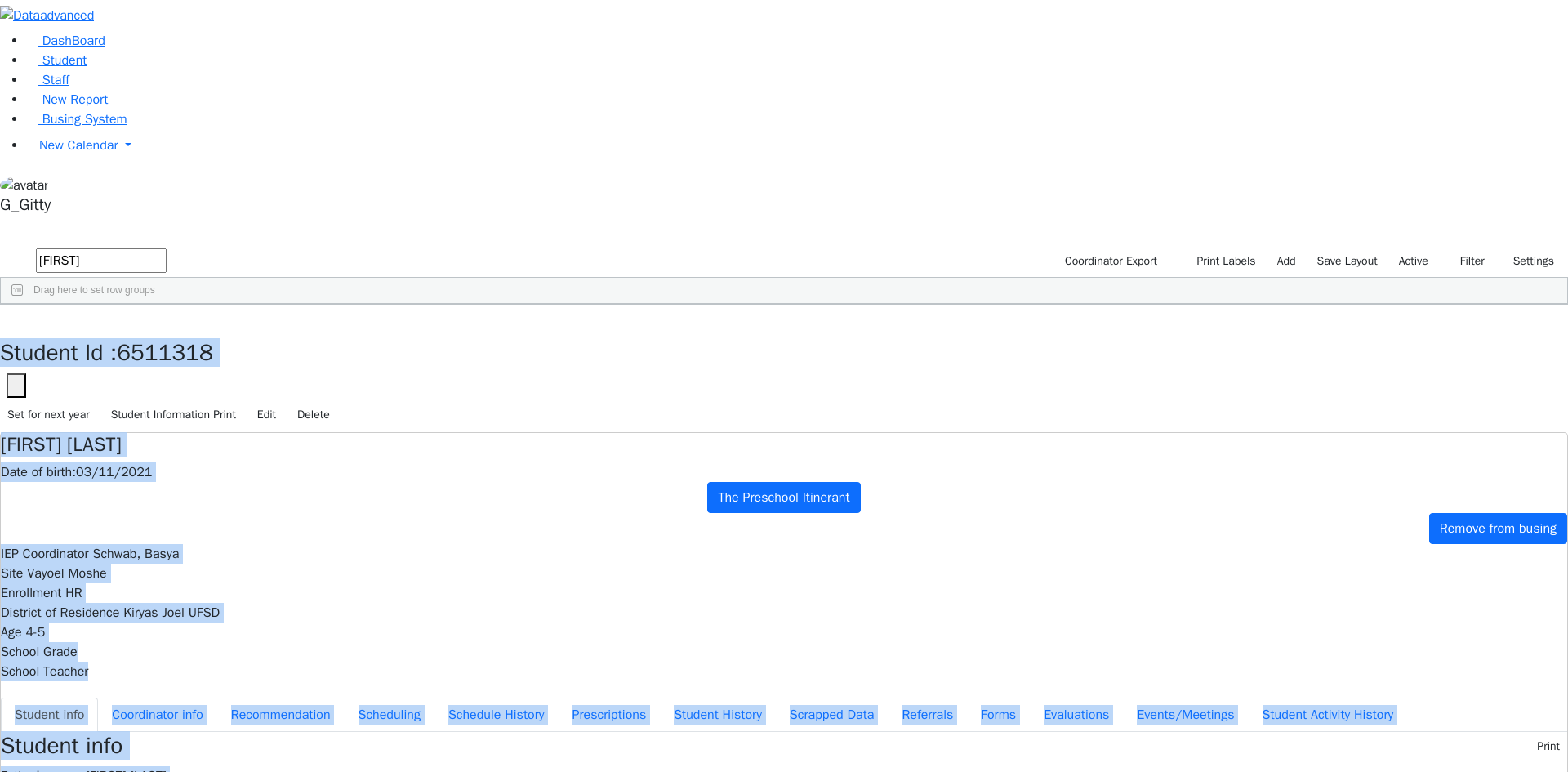 drag, startPoint x: 341, startPoint y: 32, endPoint x: 956, endPoint y: 697, distance: 905.787 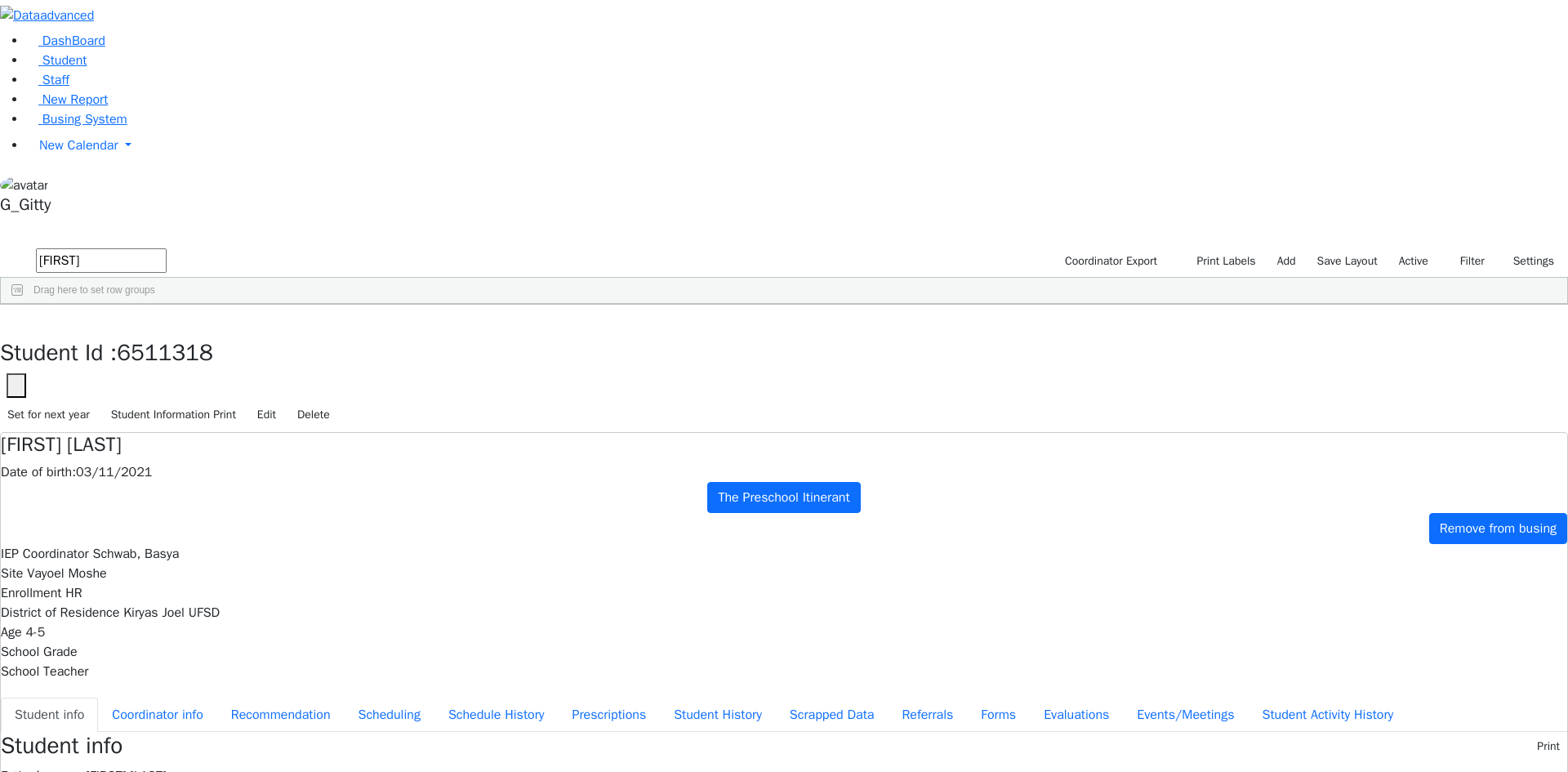 scroll, scrollTop: 0, scrollLeft: 0, axis: both 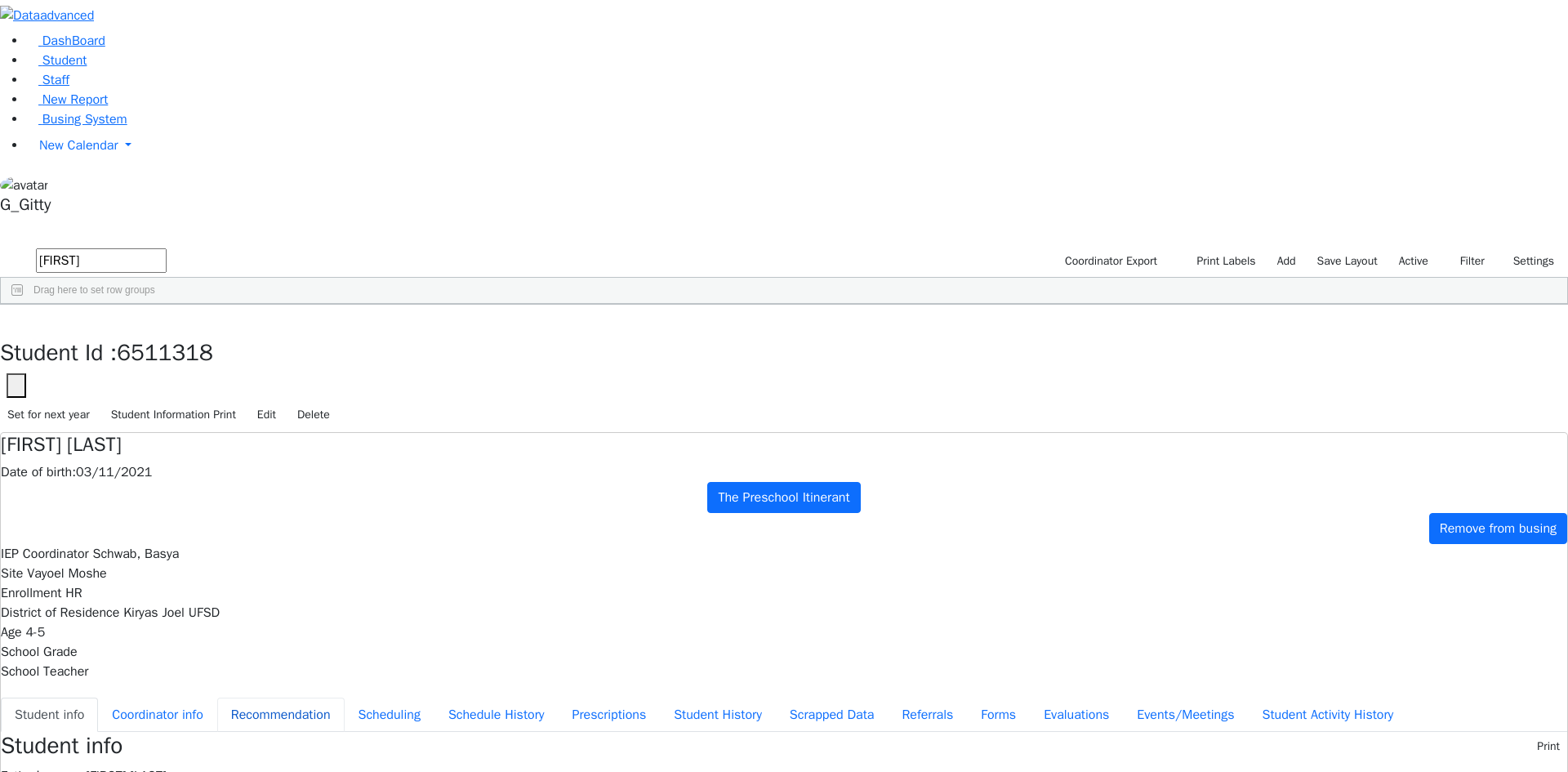 drag, startPoint x: 456, startPoint y: 272, endPoint x: 477, endPoint y: 273, distance: 21.023796 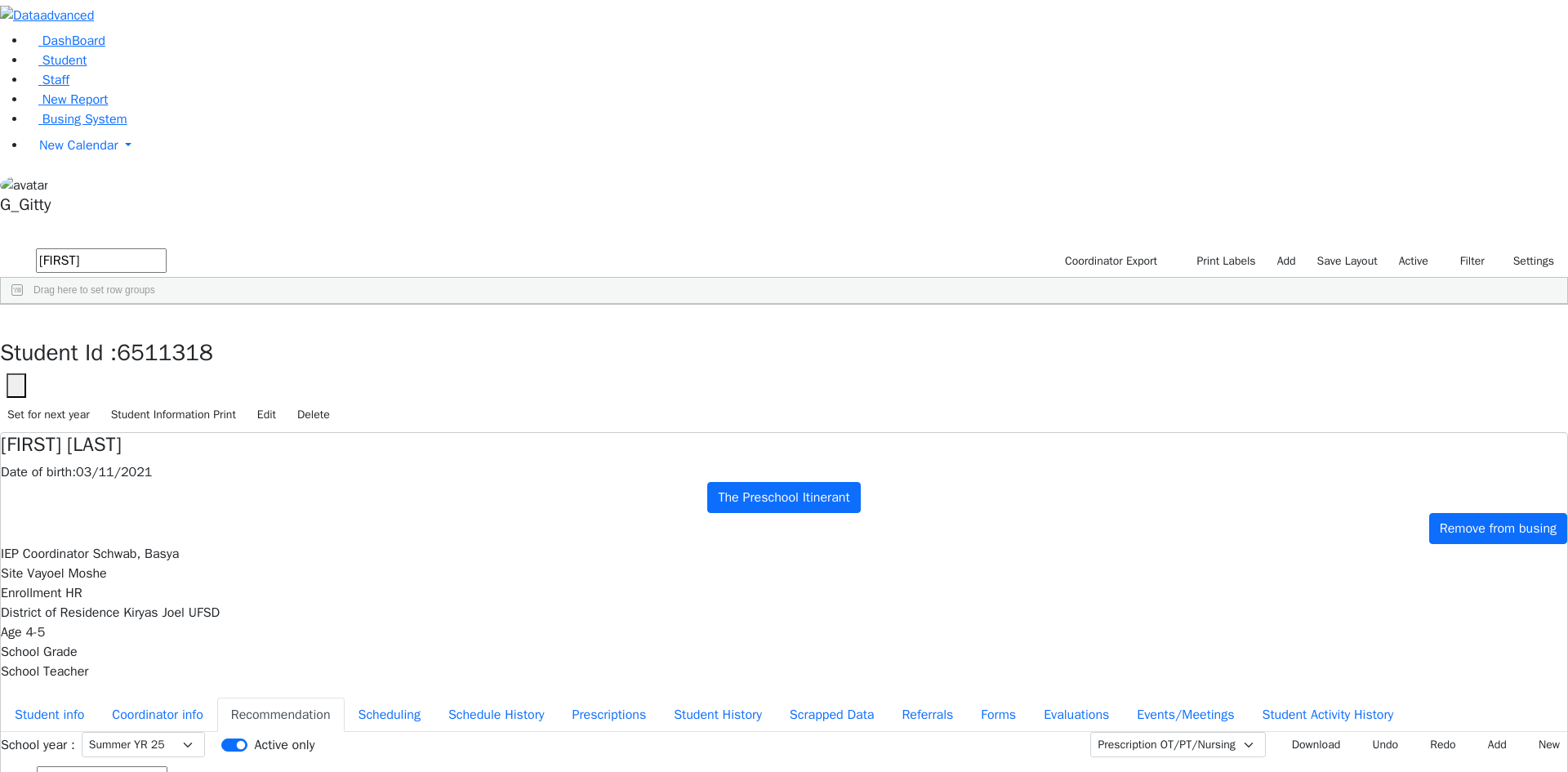click at bounding box center (23, 809) 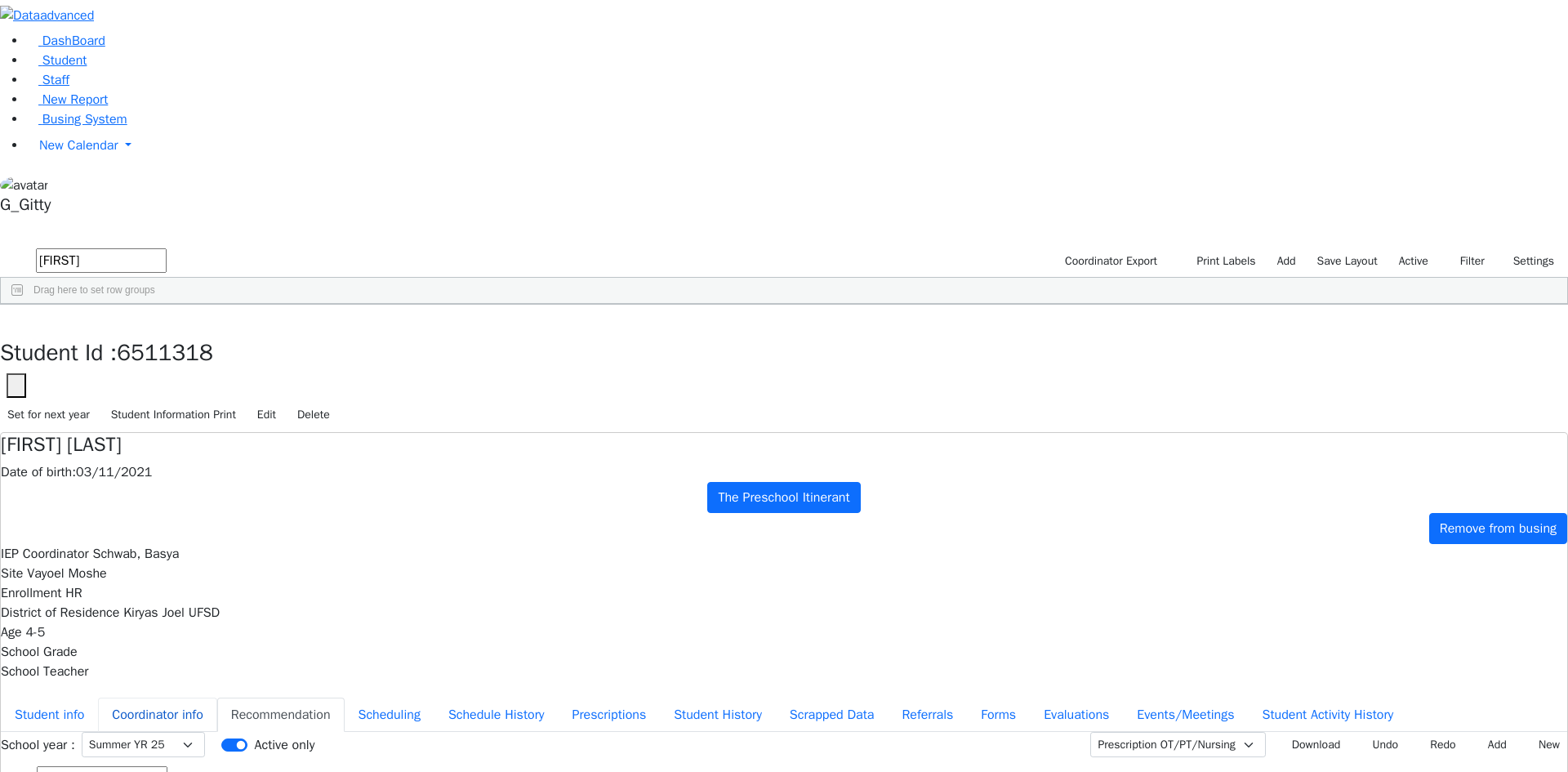 click on "Coordinator info" at bounding box center [157, 715] 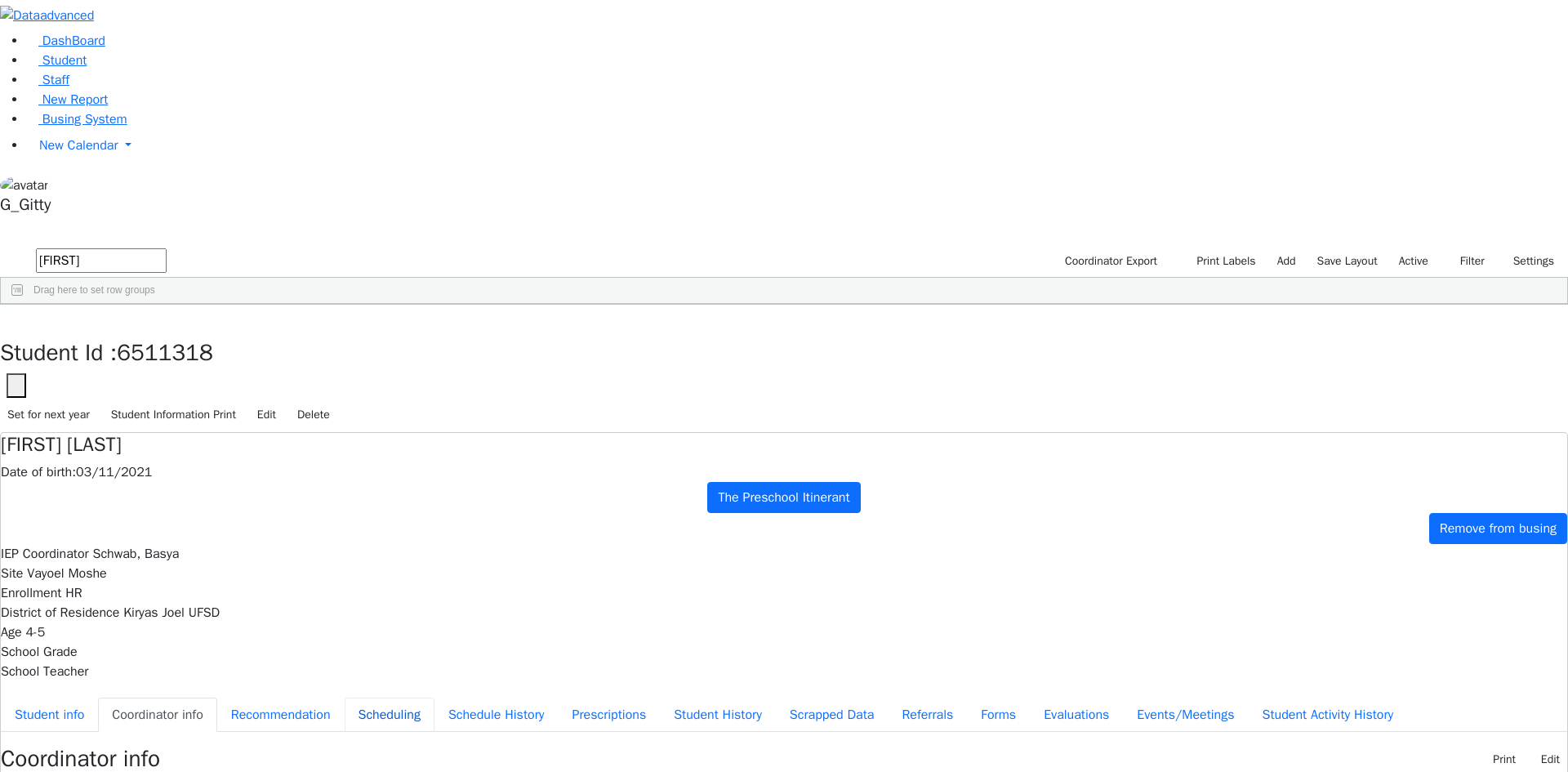 click on "Scheduling" at bounding box center [390, 715] 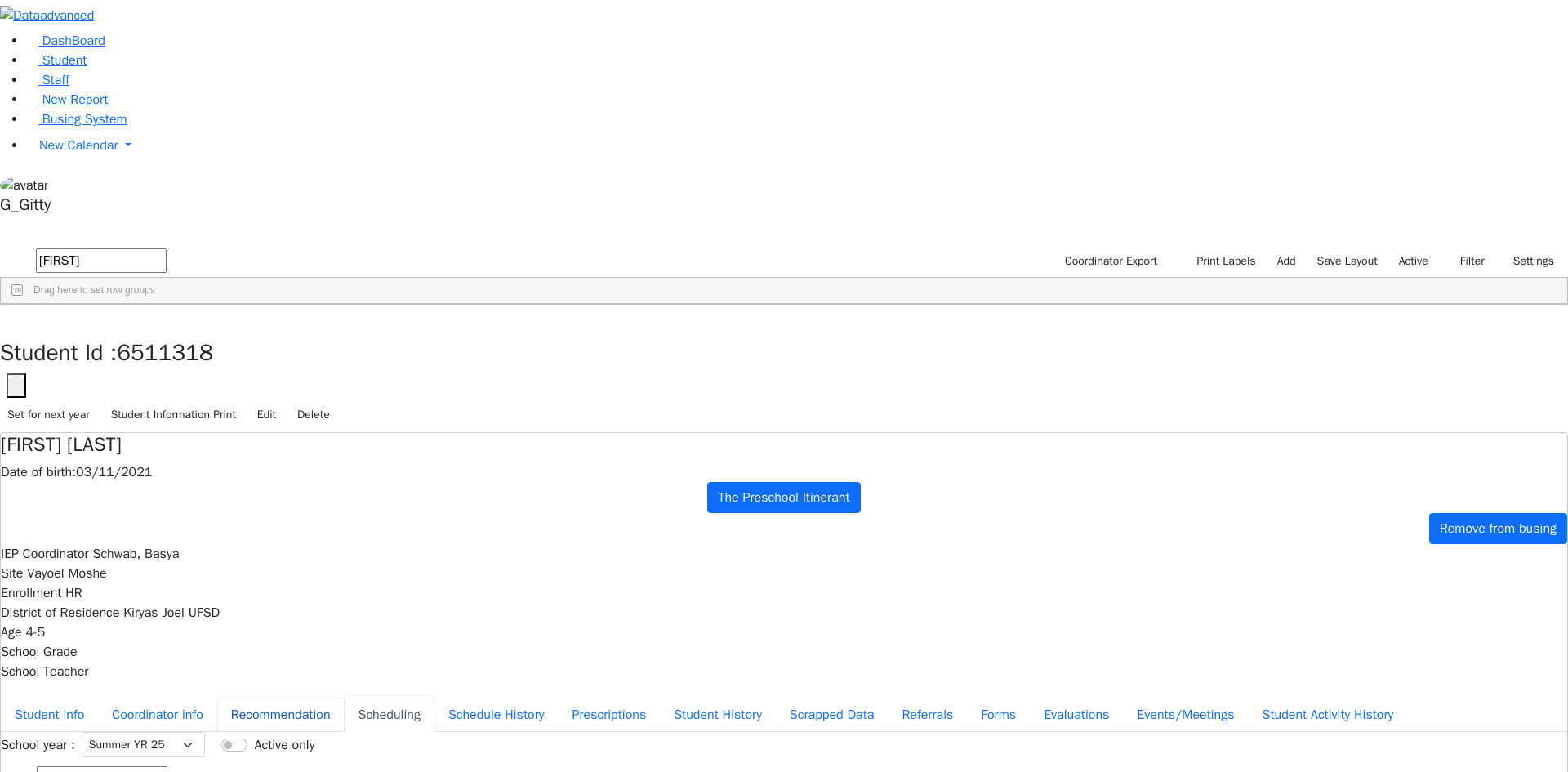 click on "Recommendation" at bounding box center [281, 715] 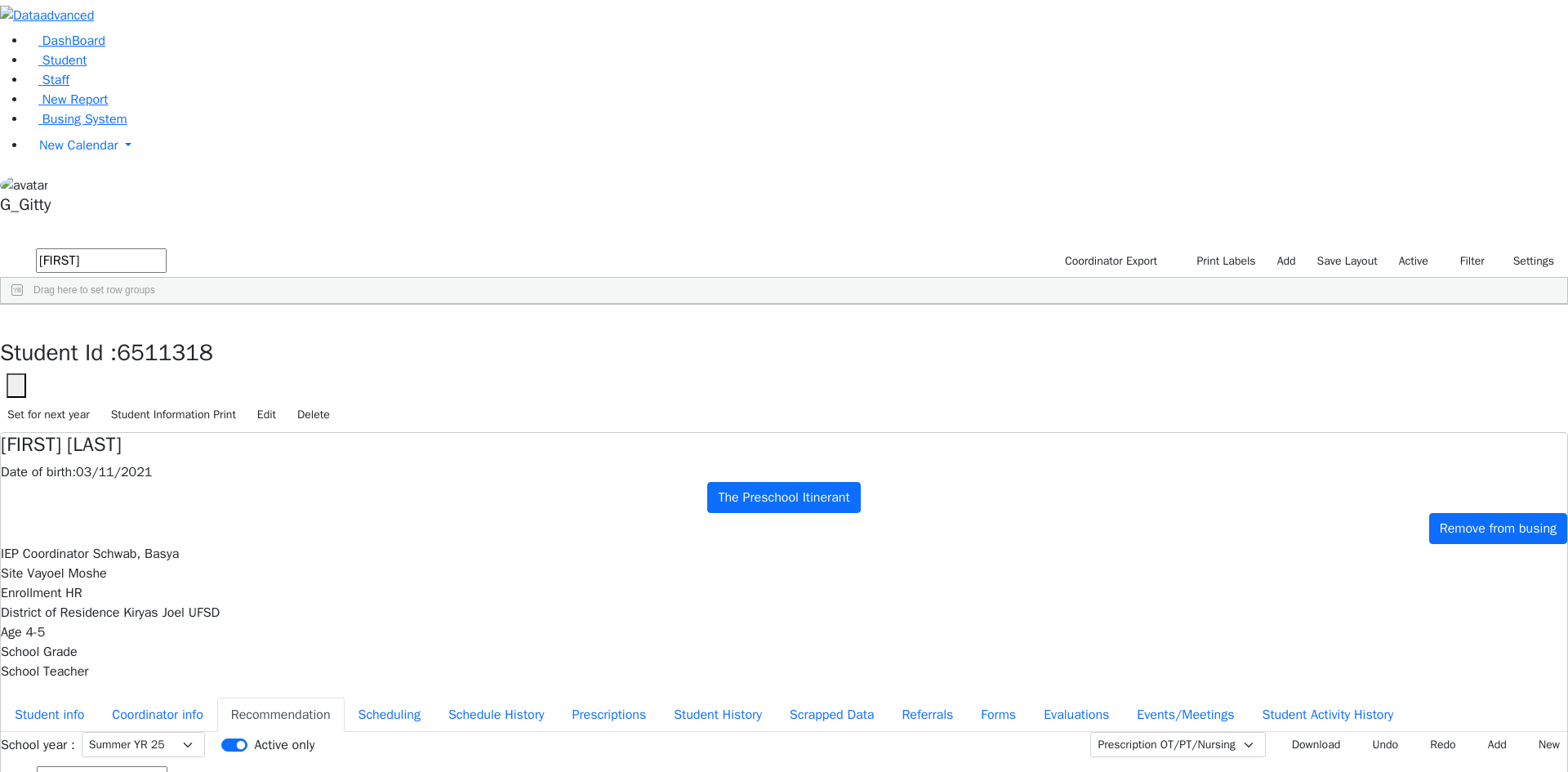 click at bounding box center (102, 779) 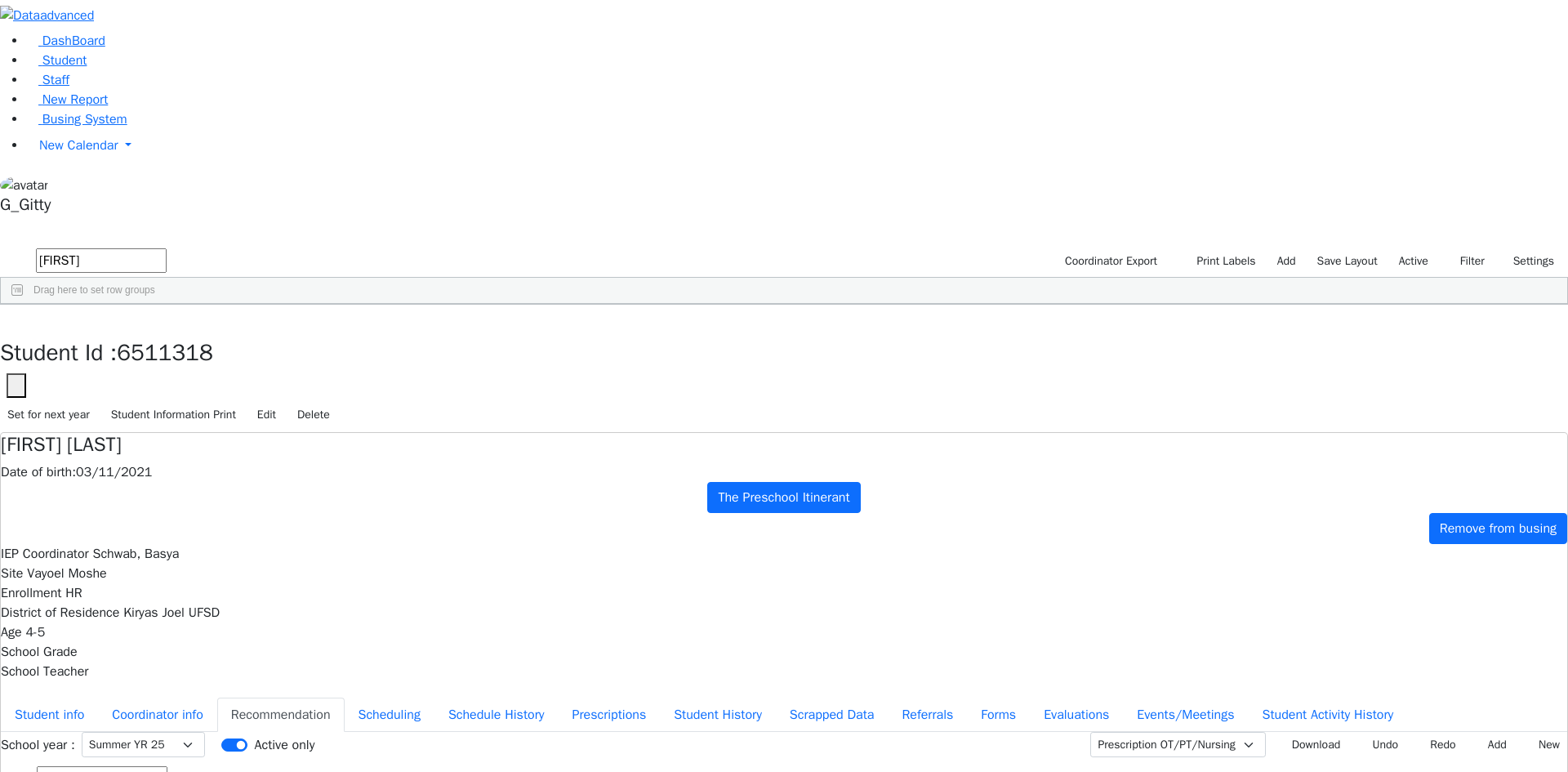 drag, startPoint x: 809, startPoint y: 451, endPoint x: 764, endPoint y: 358, distance: 103.31505 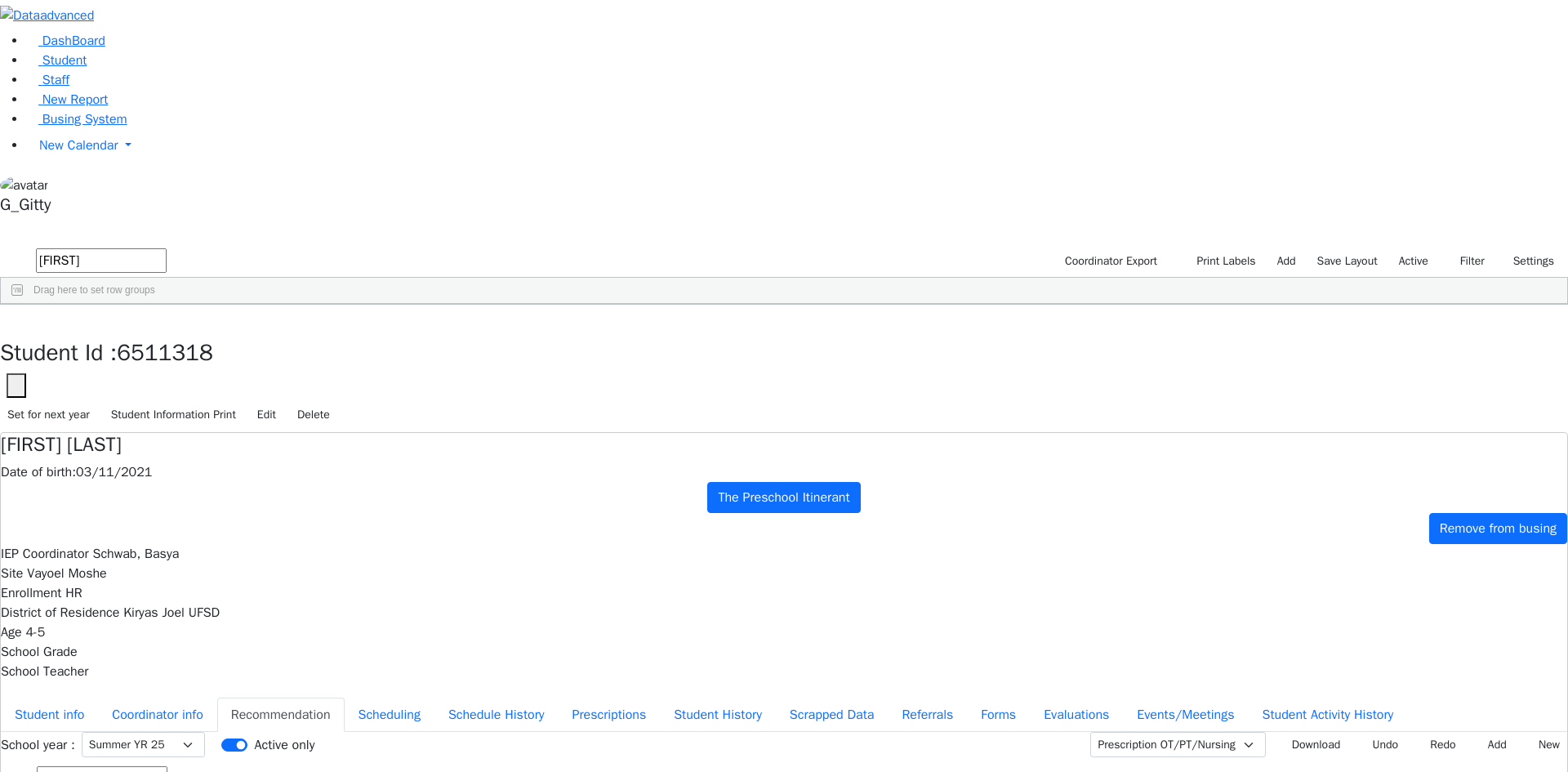 drag, startPoint x: 585, startPoint y: 237, endPoint x: 579, endPoint y: 227, distance: 11.661904 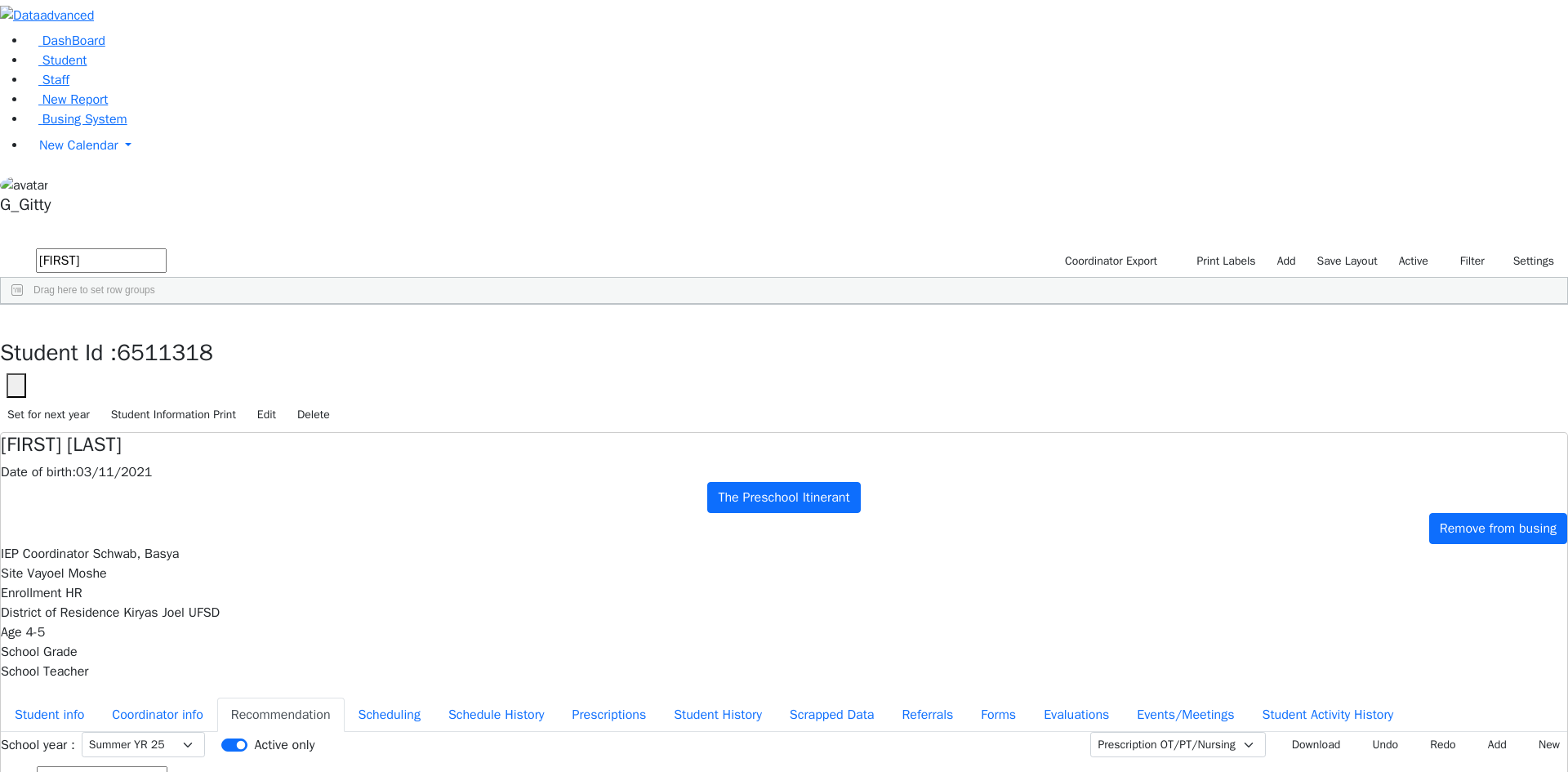 click at bounding box center [102, 779] 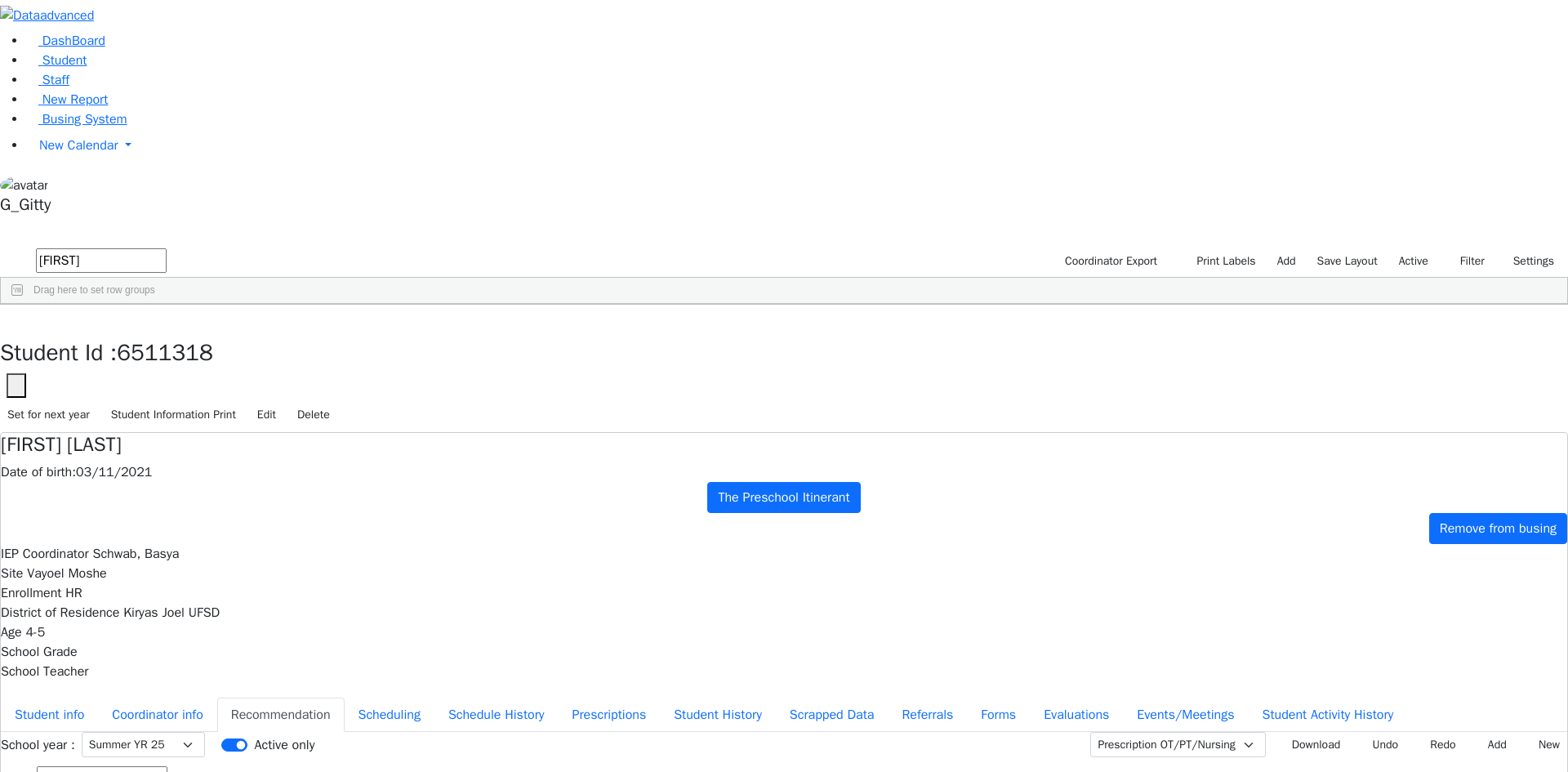 drag, startPoint x: 574, startPoint y: 235, endPoint x: 540, endPoint y: 204, distance: 46.01087 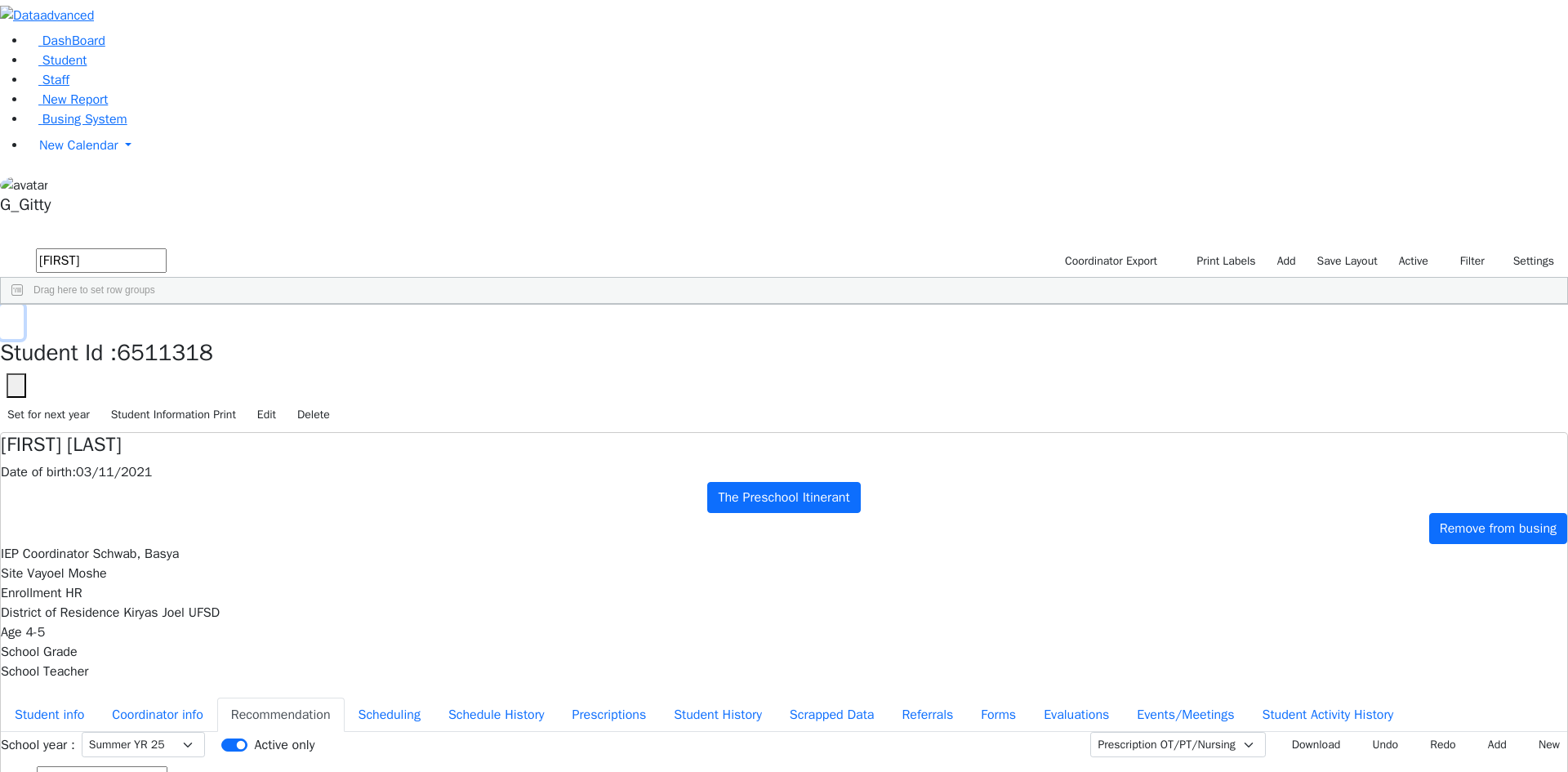 click 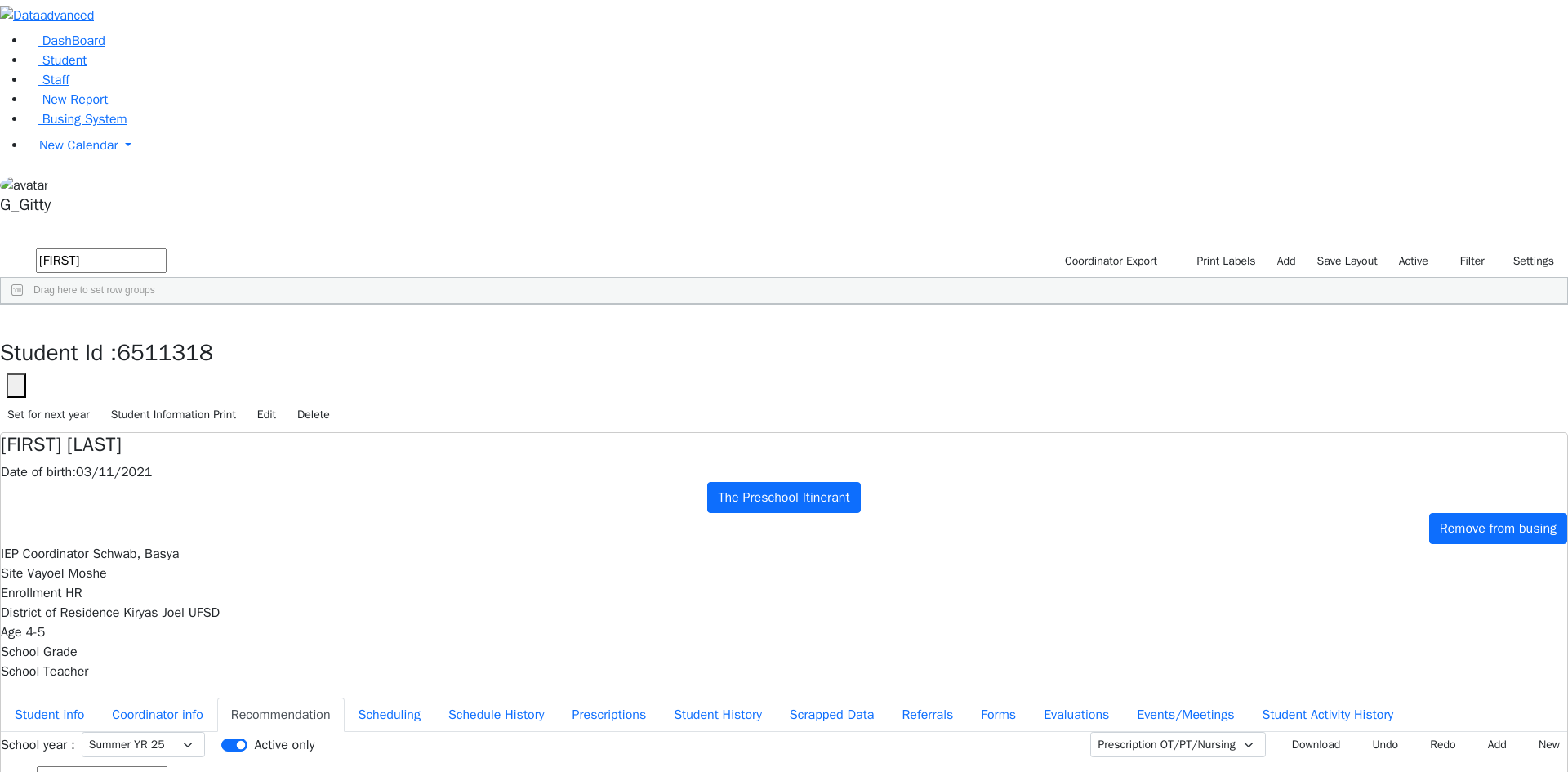 click on "david" at bounding box center [101, 261] 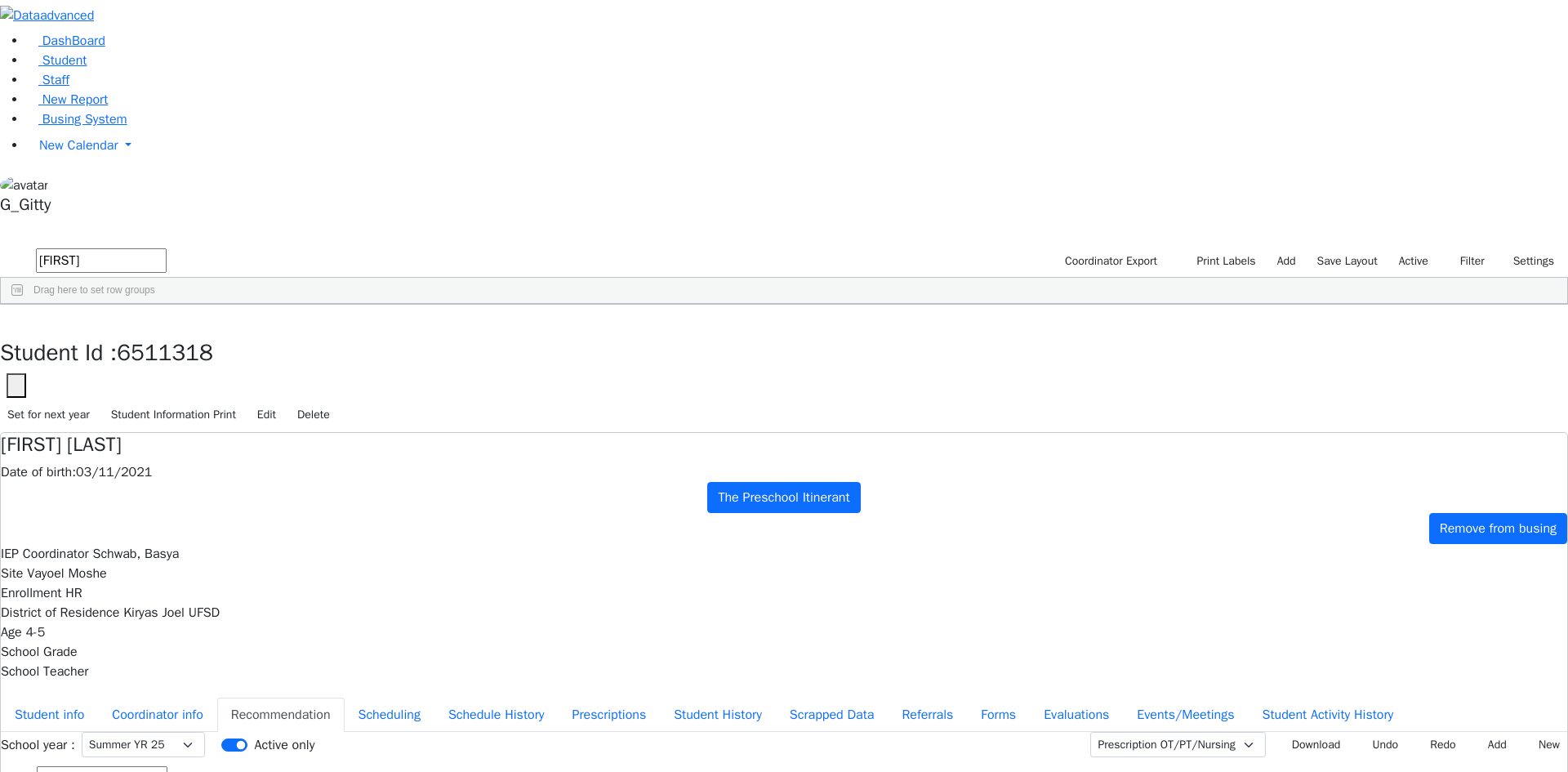 click on "david" at bounding box center [101, 261] 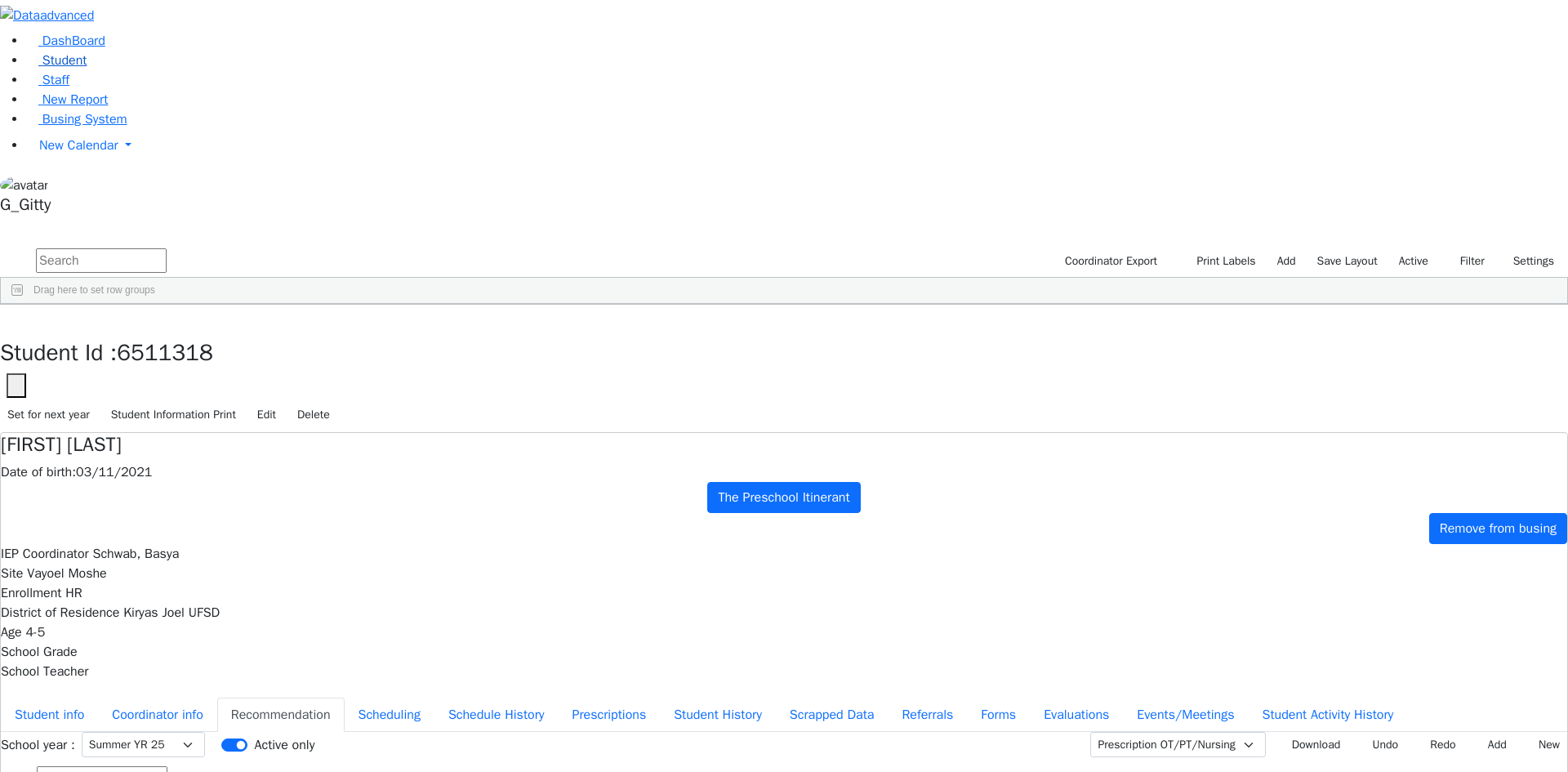 type 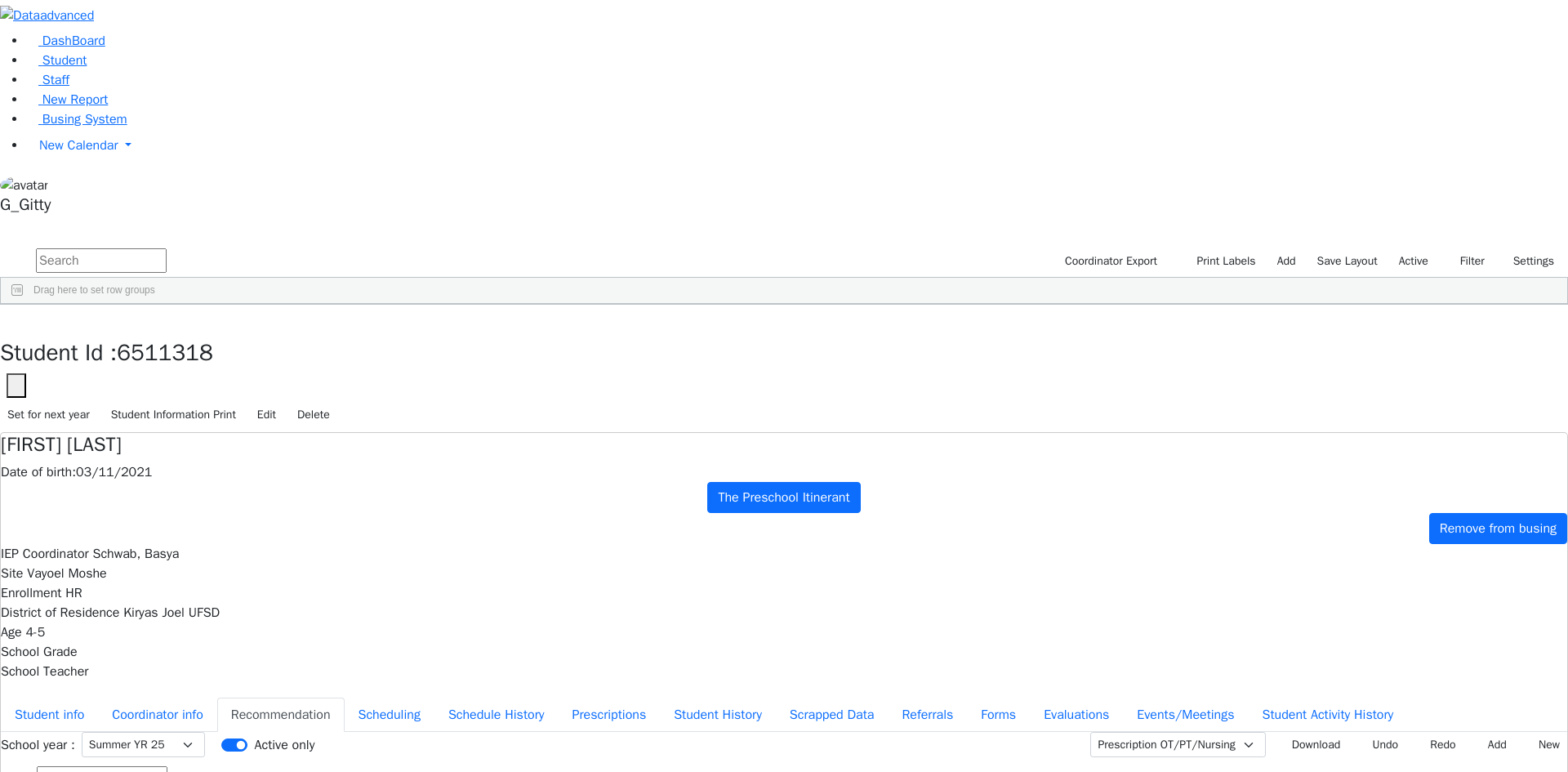 click at bounding box center [101, 261] 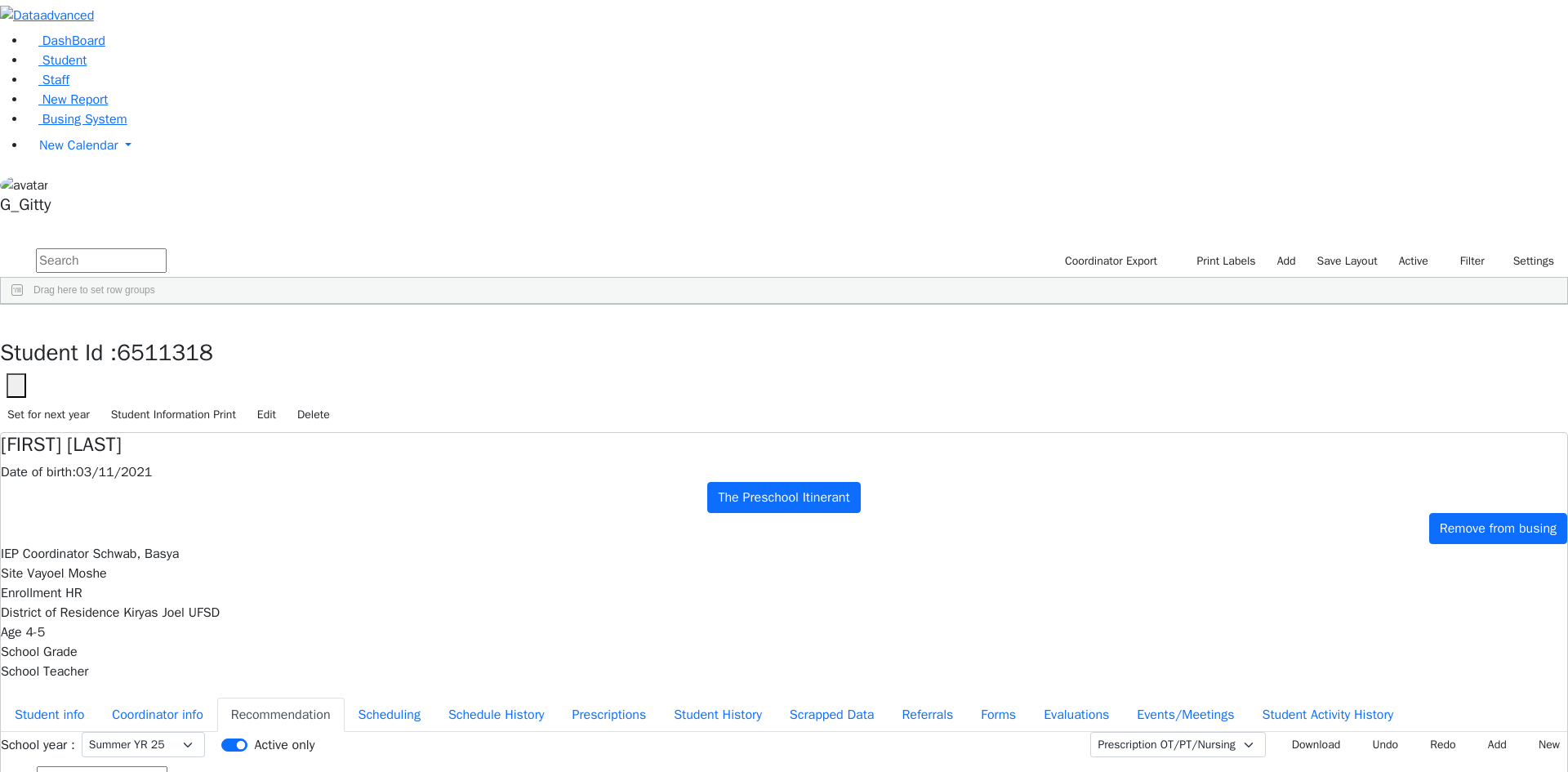 click at bounding box center [101, 261] 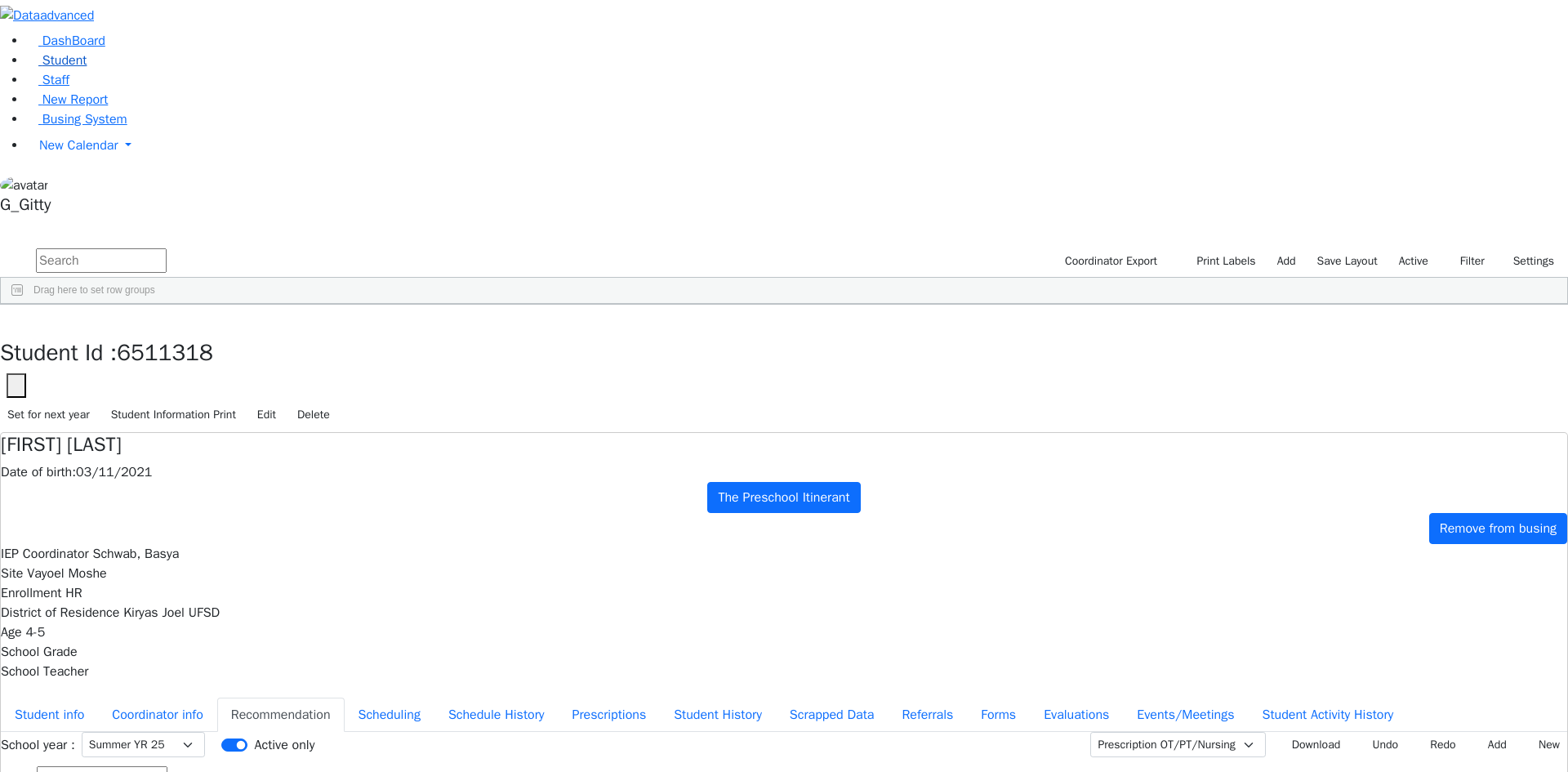 click on "Student" at bounding box center (65, 60) 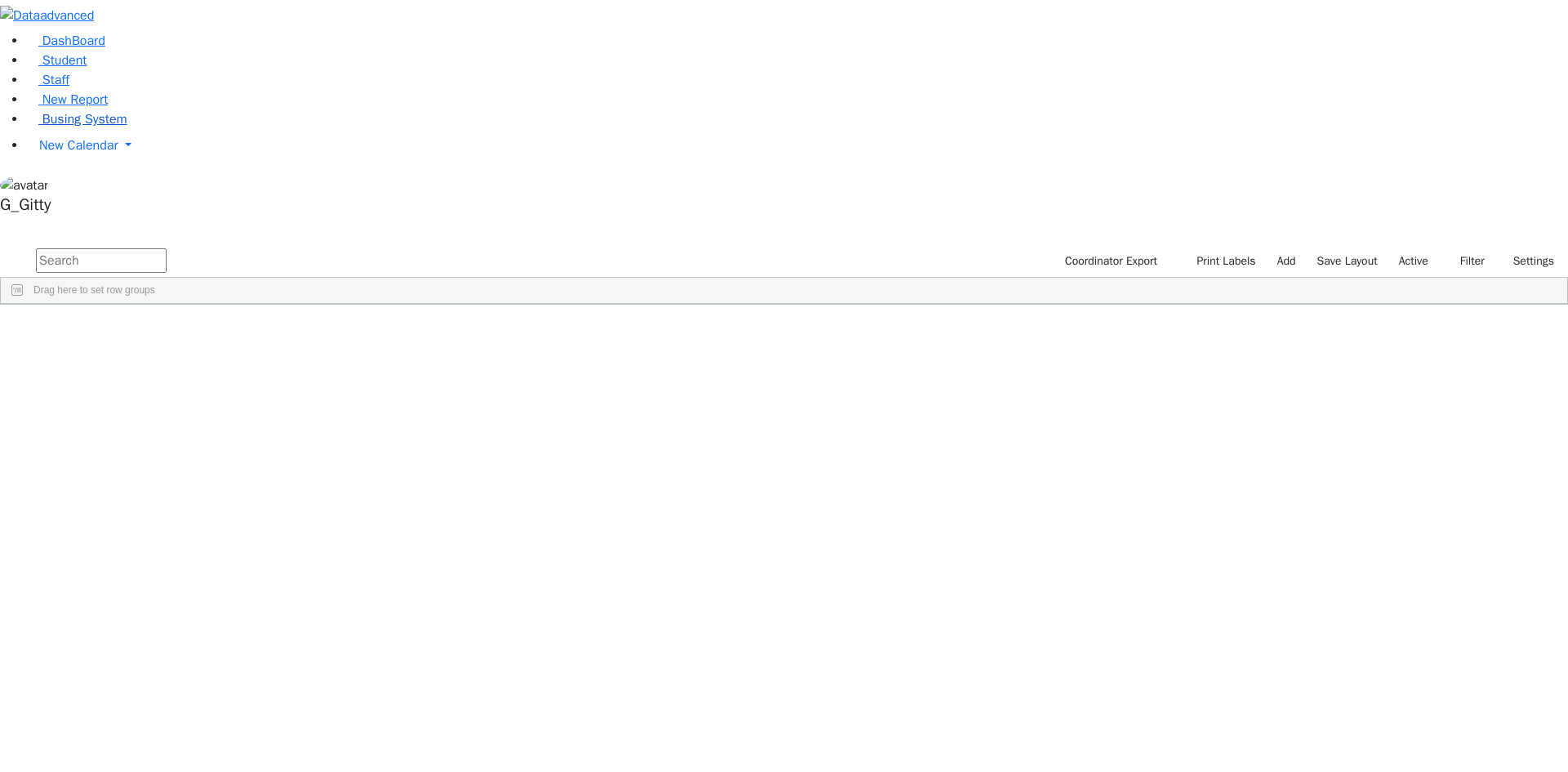 scroll, scrollTop: 0, scrollLeft: 0, axis: both 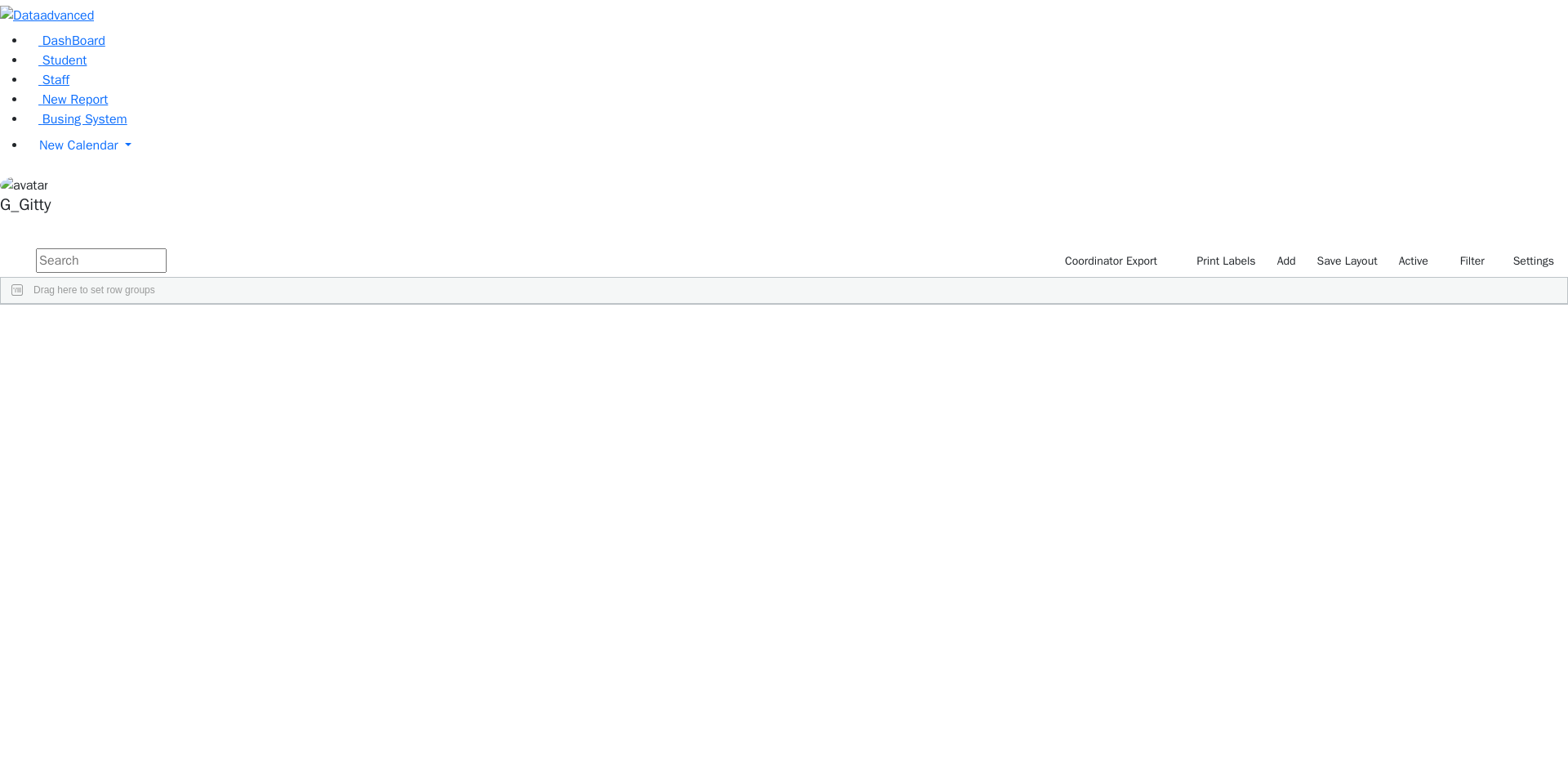 click at bounding box center [101, 261] 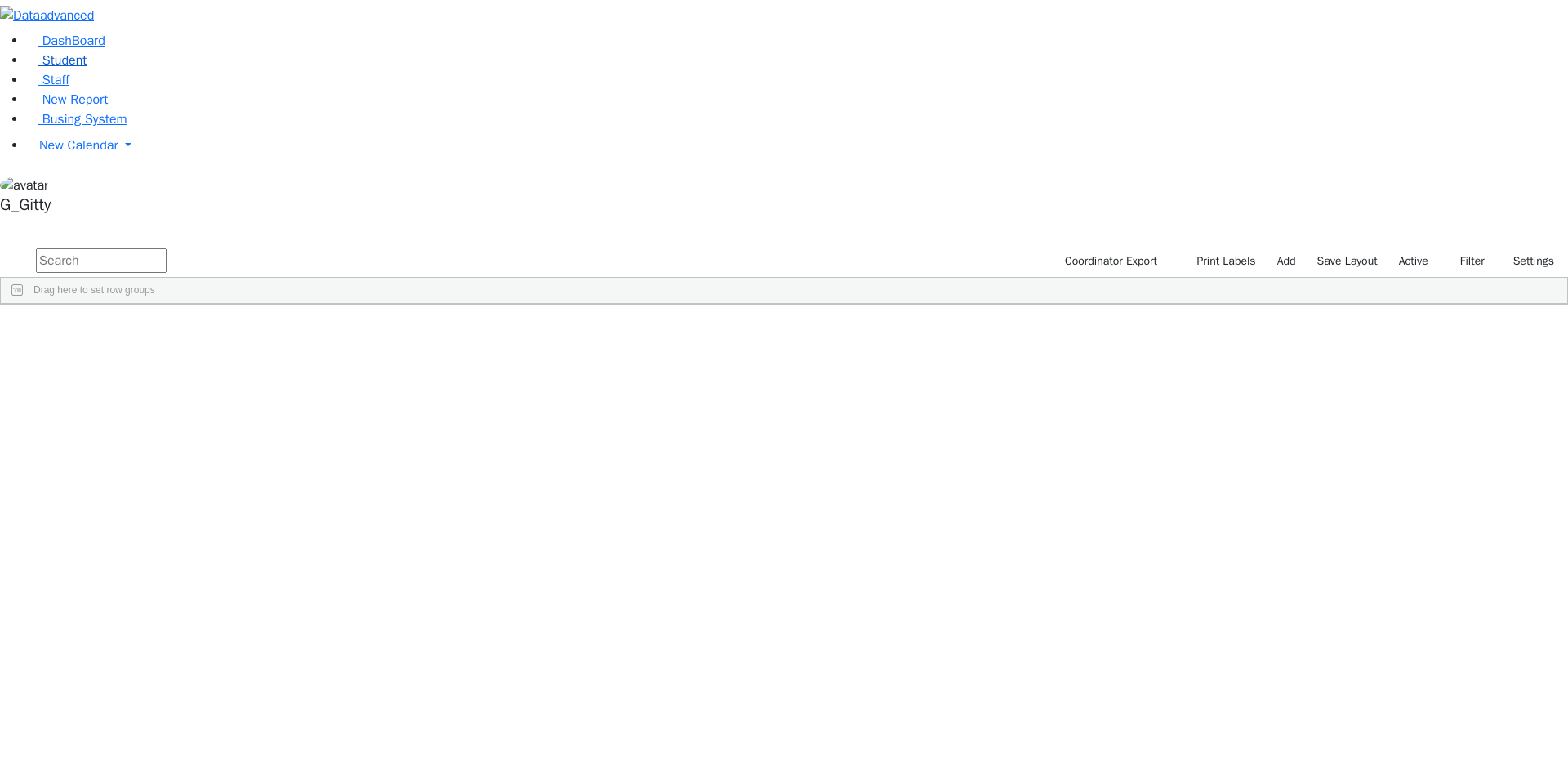 click on "Student" at bounding box center (56, 60) 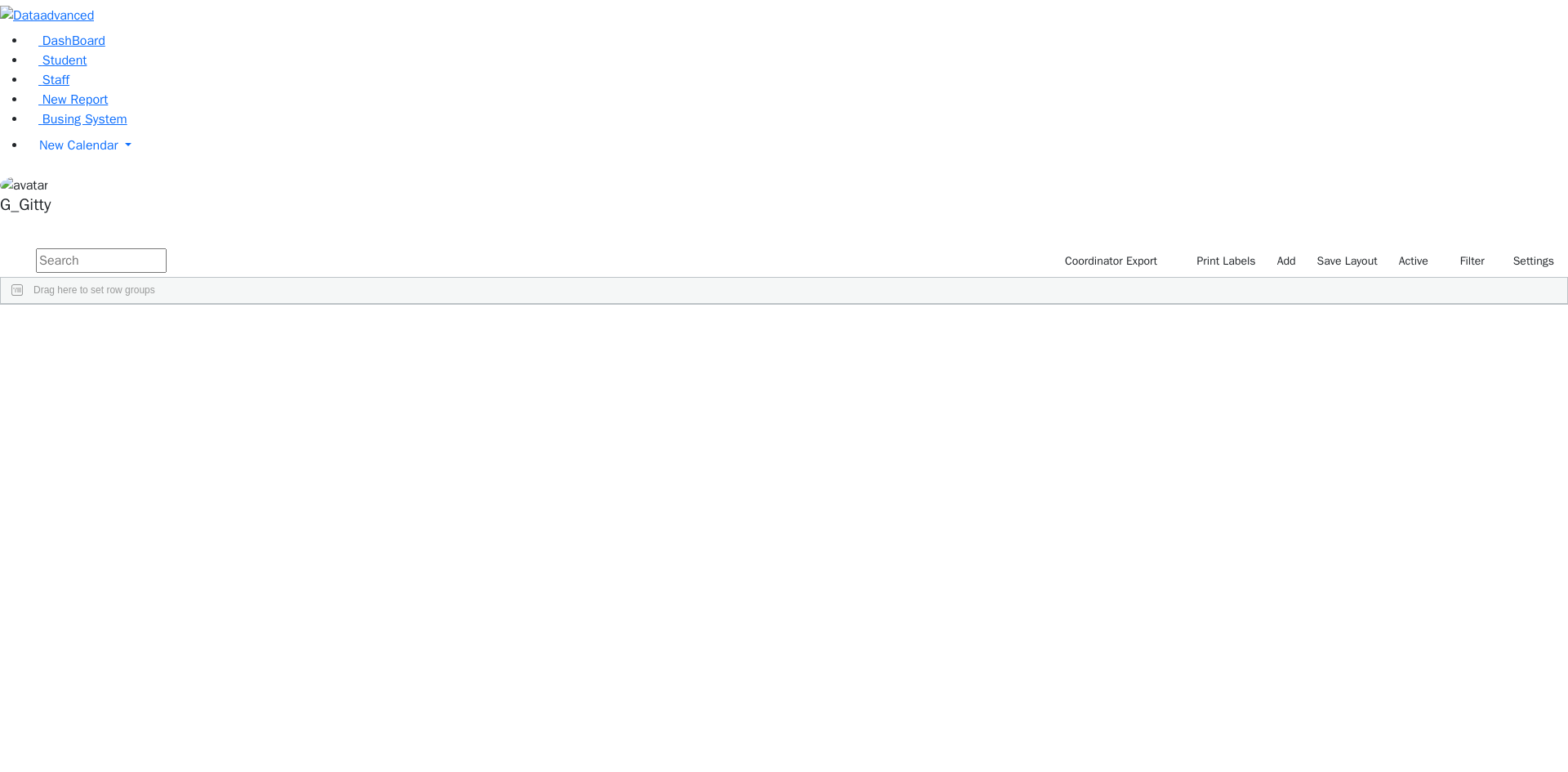 scroll, scrollTop: 0, scrollLeft: 0, axis: both 